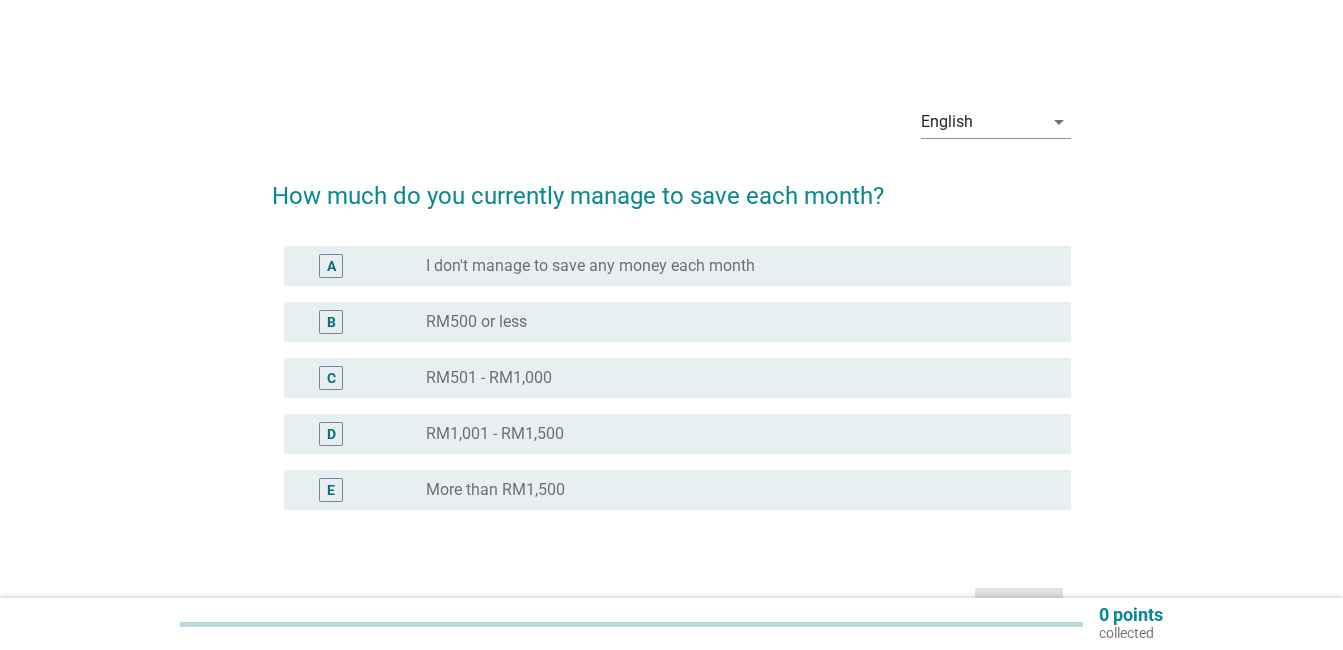 scroll, scrollTop: 0, scrollLeft: 0, axis: both 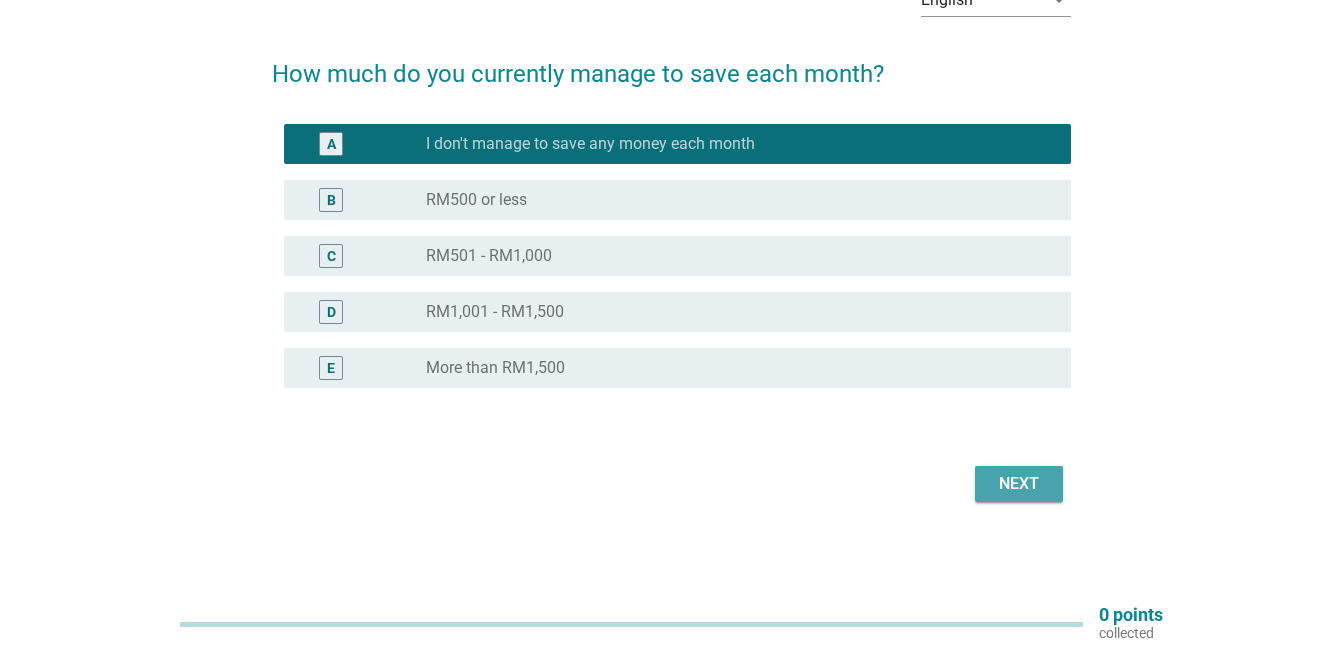 click on "Next" at bounding box center [1019, 484] 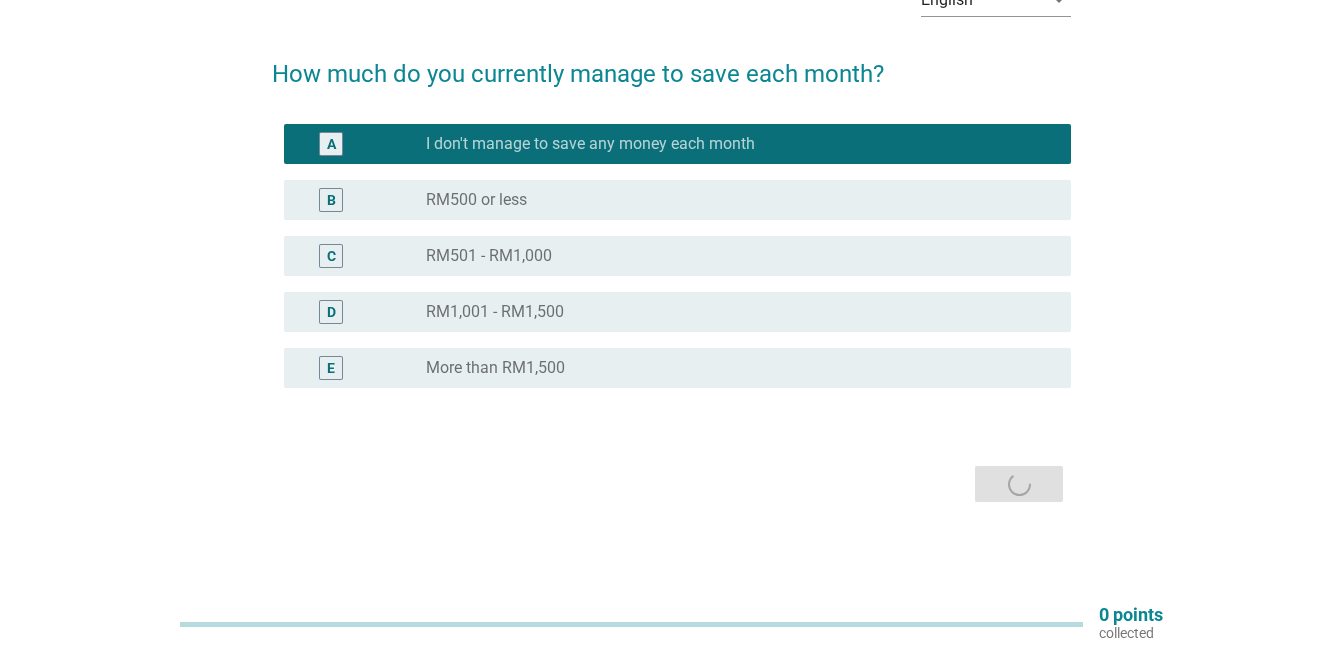 scroll, scrollTop: 0, scrollLeft: 0, axis: both 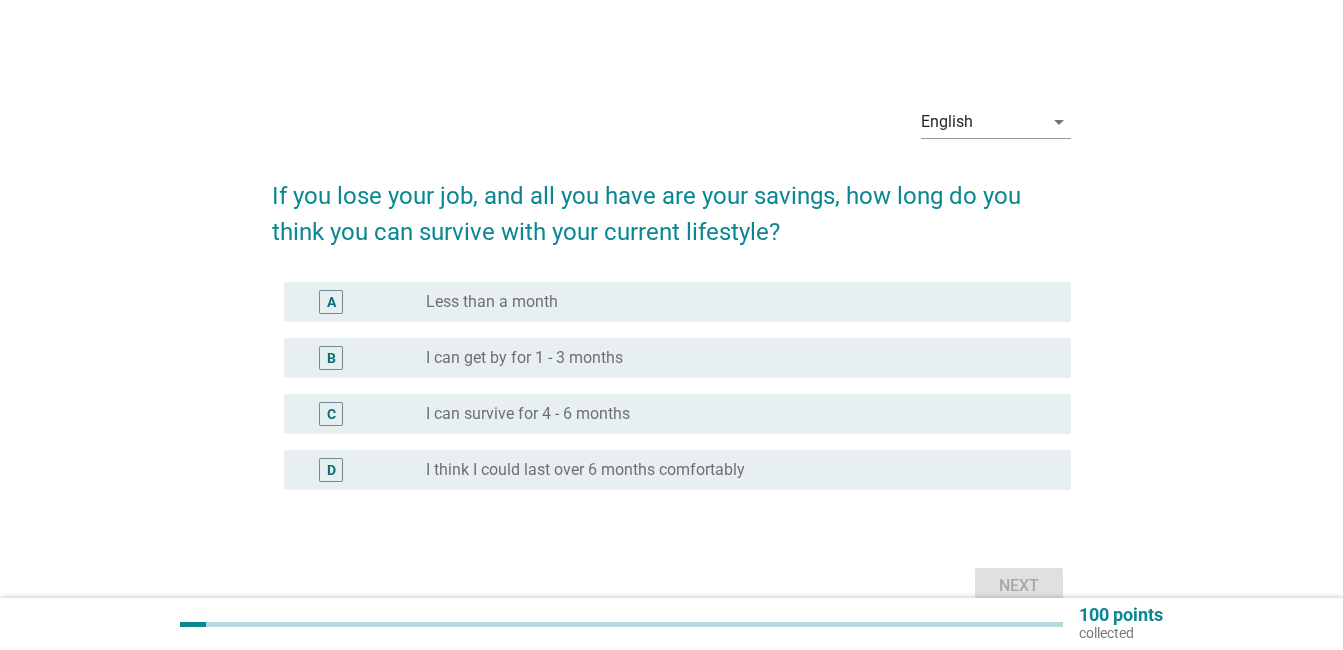 click on "radio_button_unchecked Less than a month" at bounding box center [732, 302] 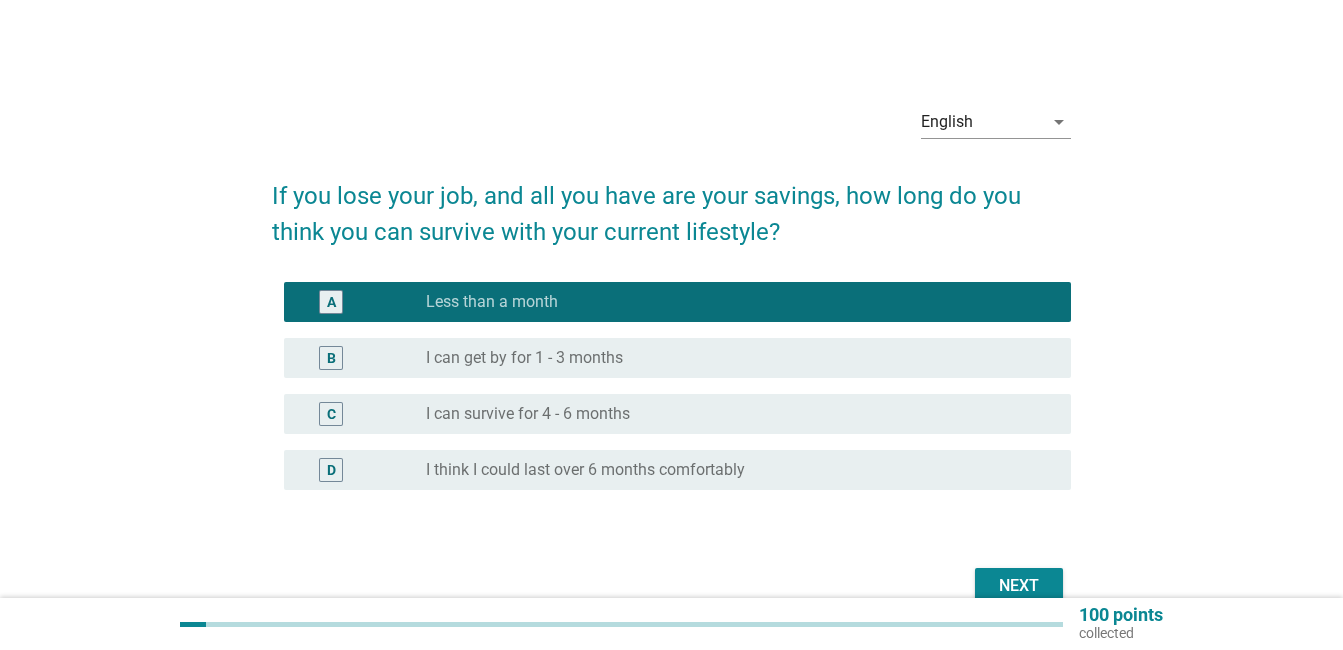 click on "B     radio_button_unchecked I can get by for 1 - 3 months" at bounding box center (677, 358) 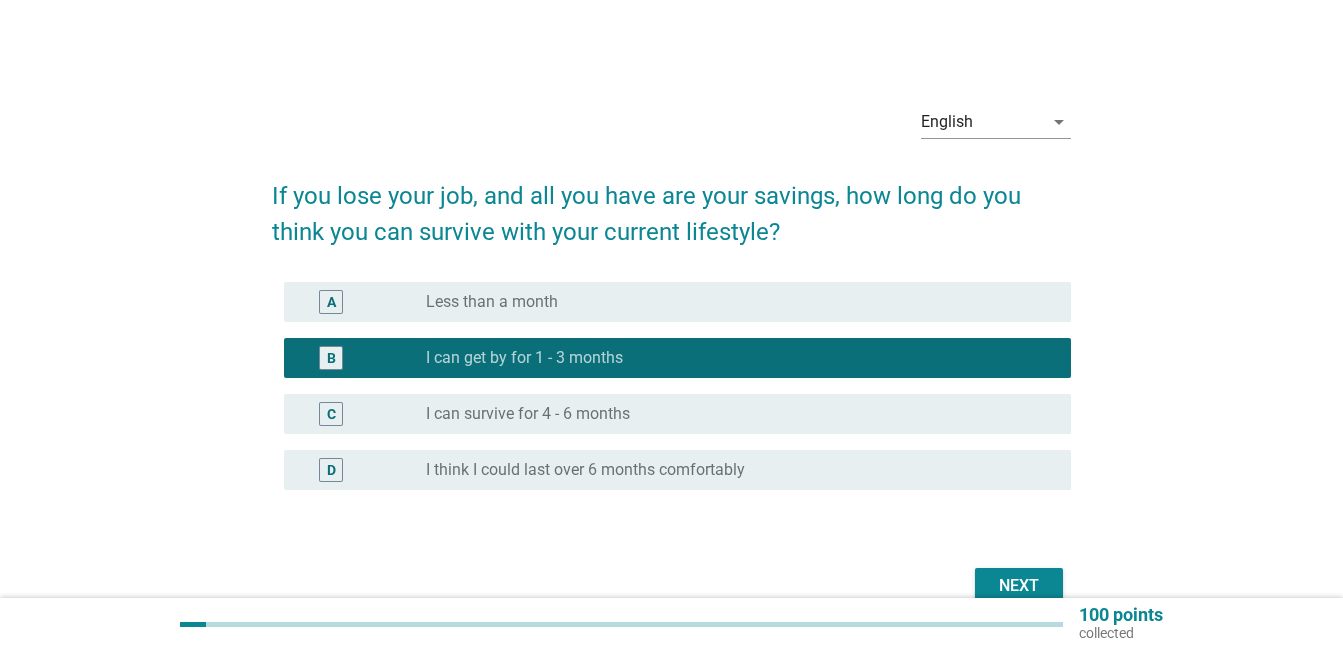 click on "Next" at bounding box center [1019, 586] 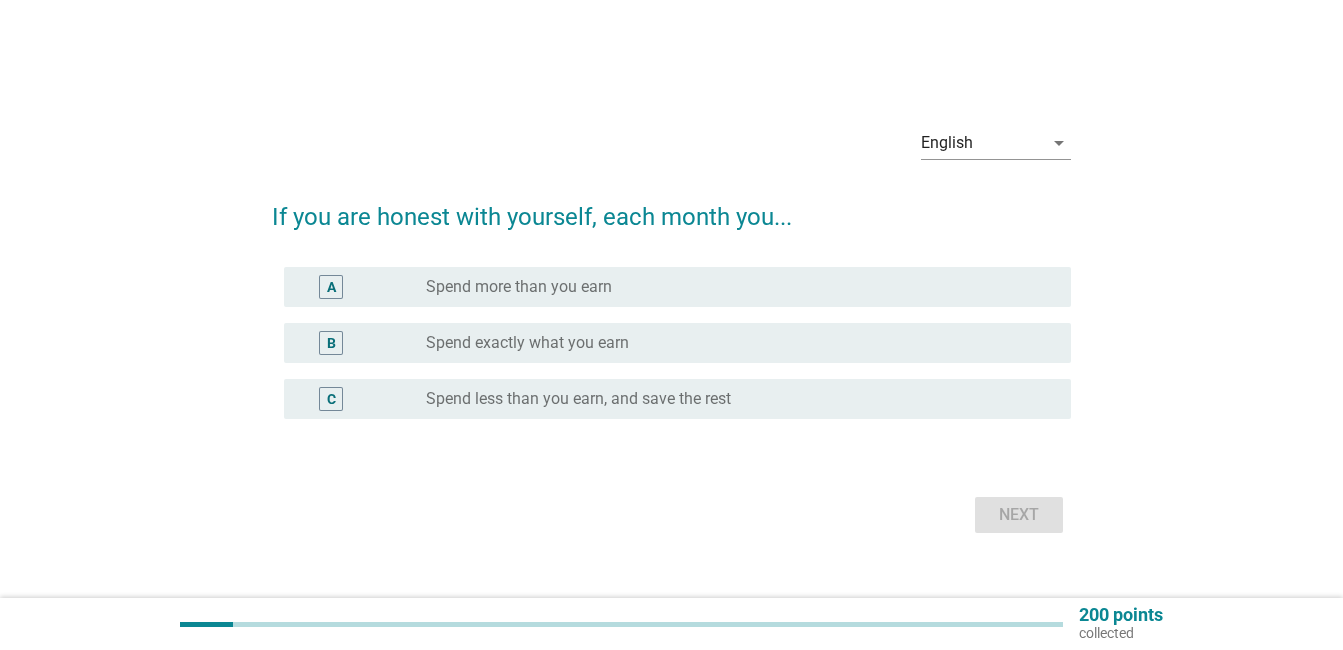 click on "radio_button_unchecked Spend more than you earn" at bounding box center (732, 287) 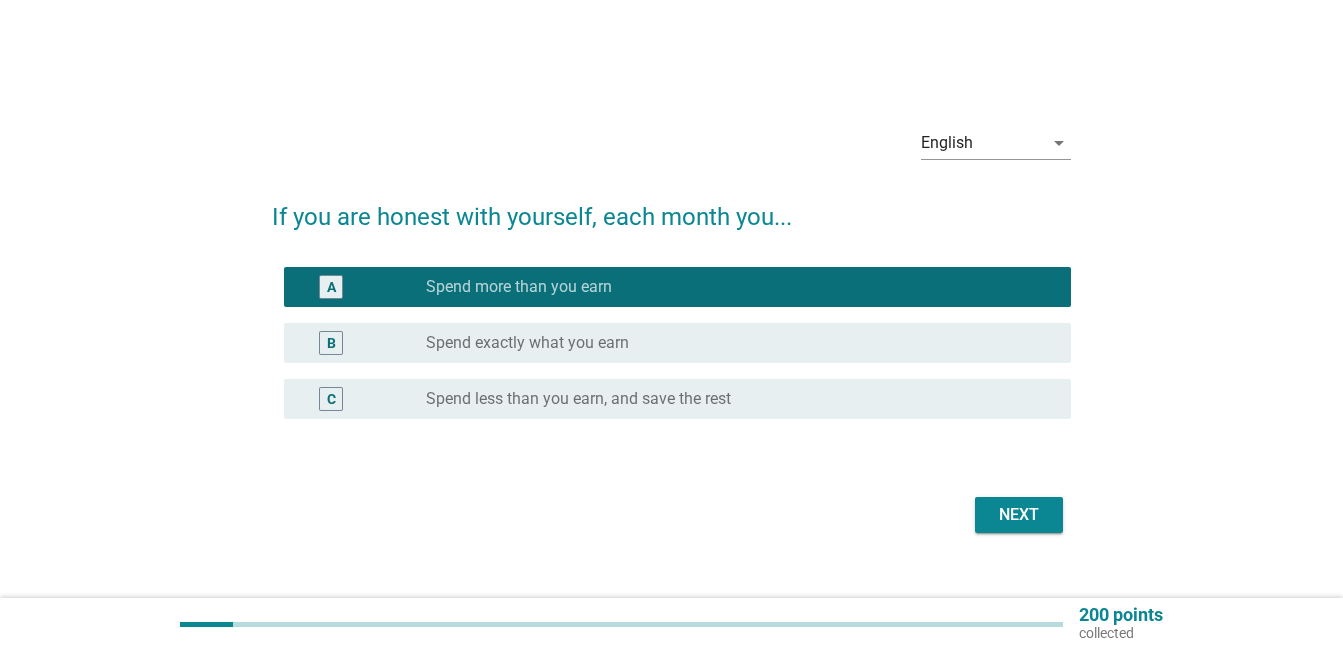 click on "Next" at bounding box center (1019, 515) 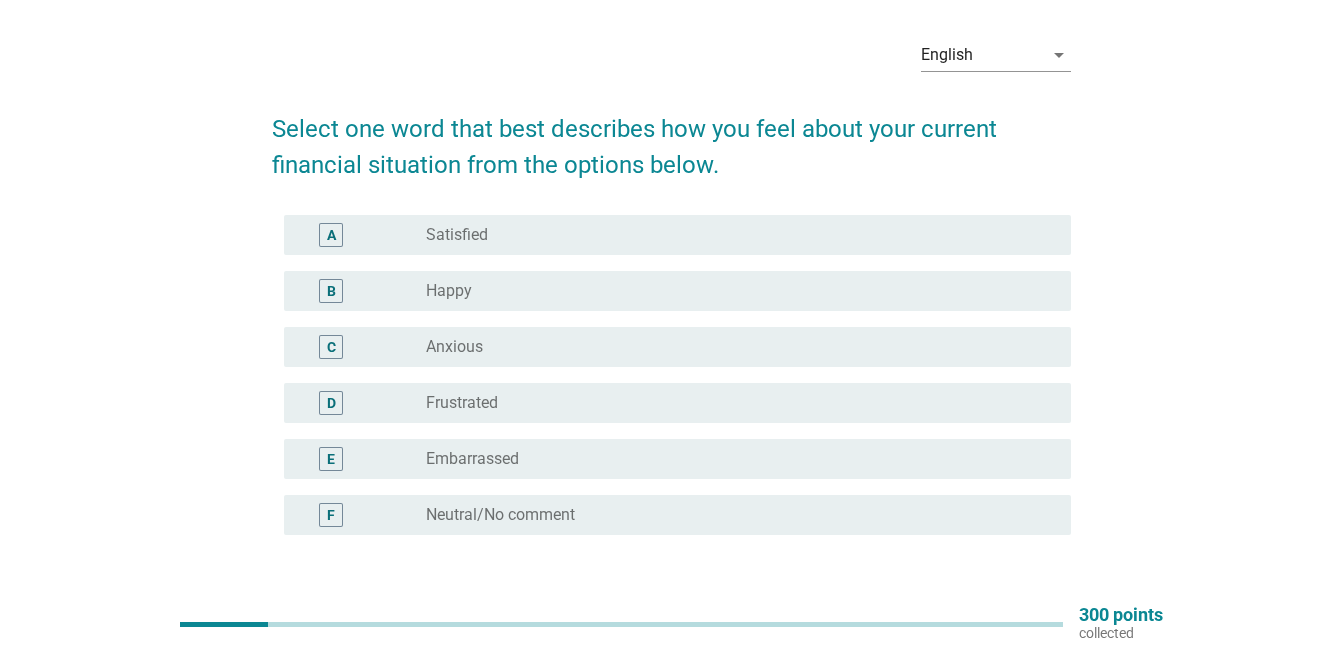 scroll, scrollTop: 100, scrollLeft: 0, axis: vertical 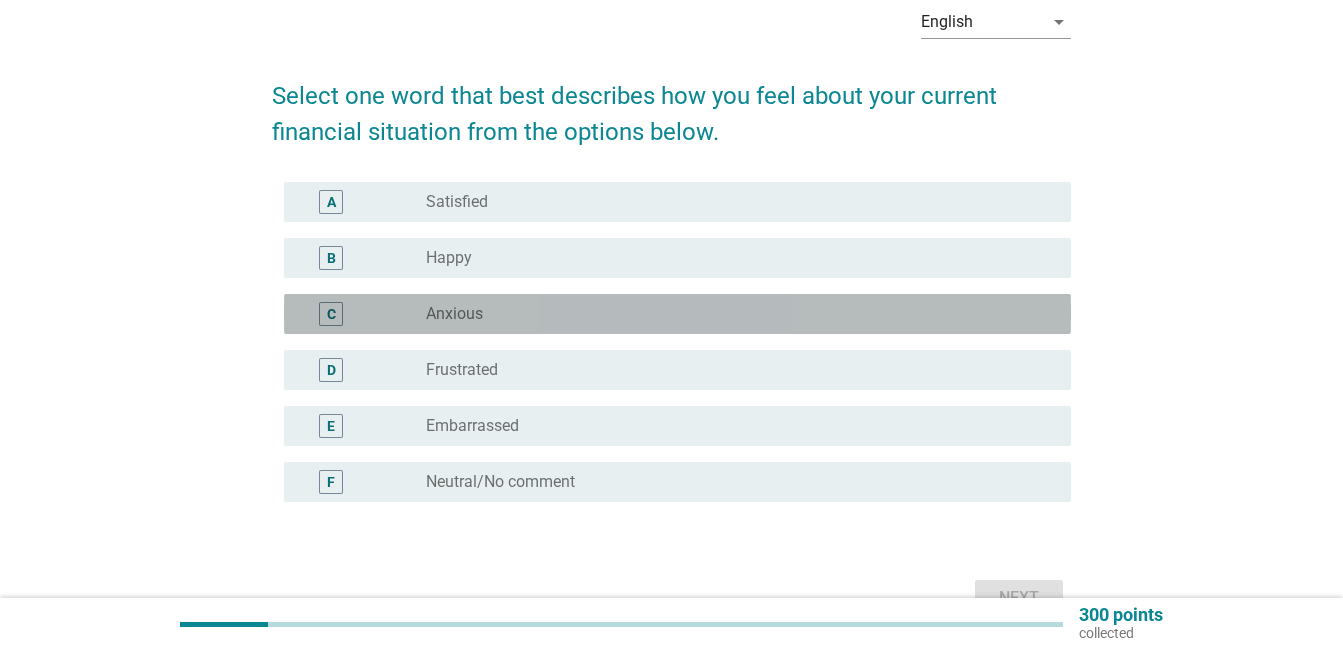click on "radio_button_unchecked Anxious" at bounding box center (732, 314) 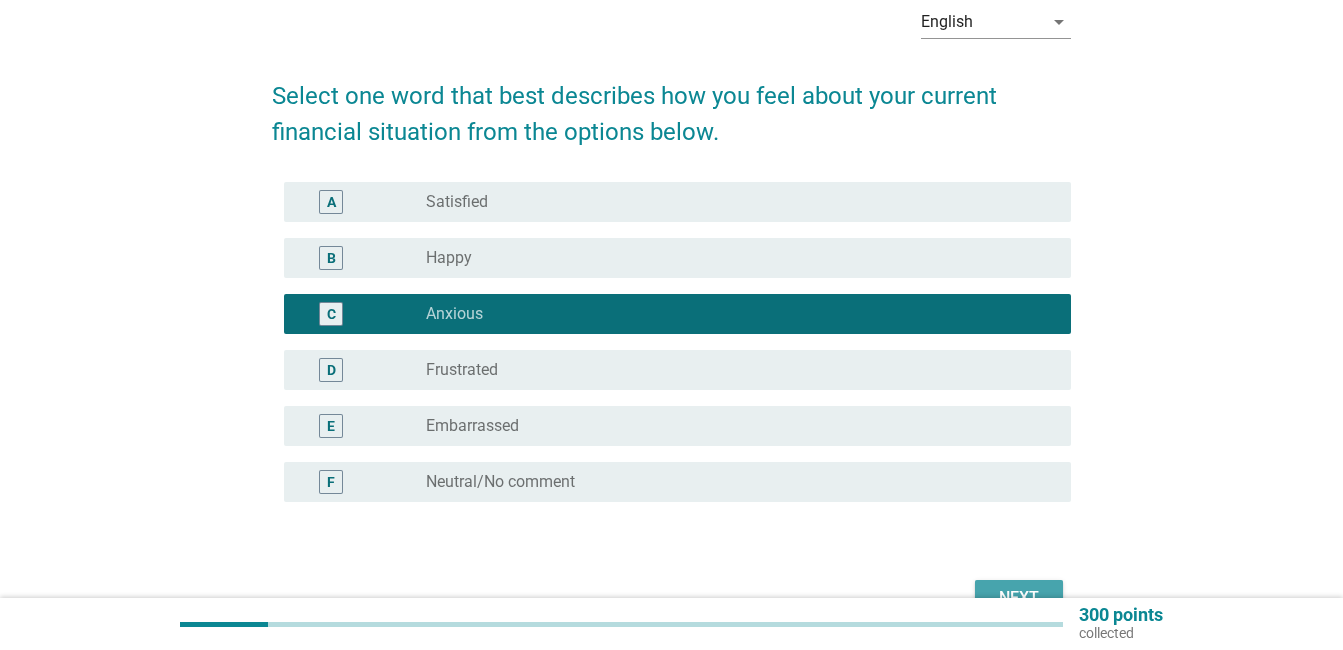 click on "Next" at bounding box center [1019, 598] 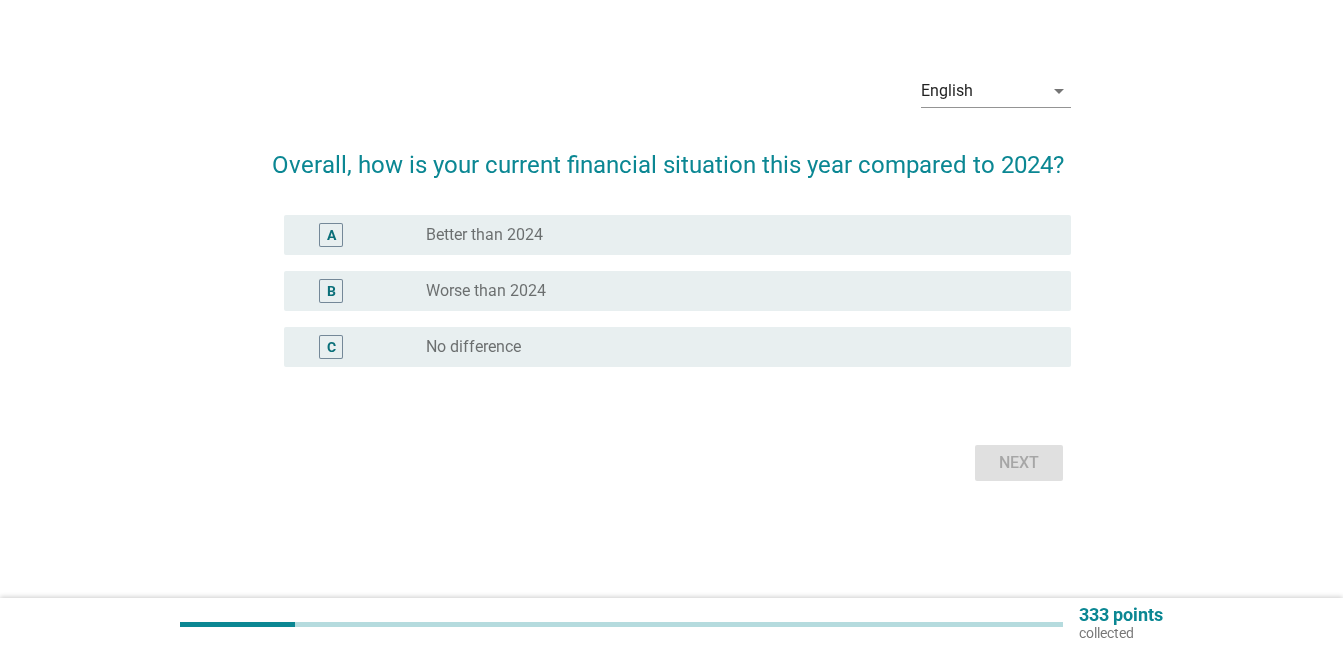 scroll, scrollTop: 0, scrollLeft: 0, axis: both 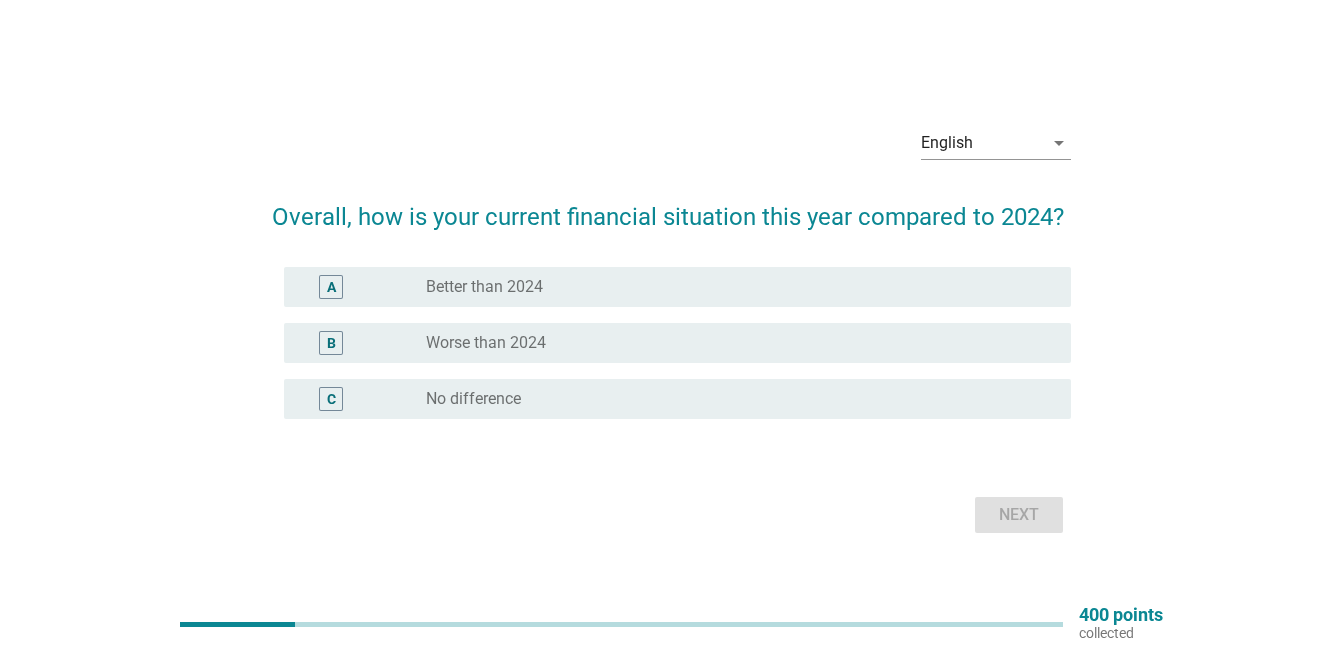 click on "radio_button_unchecked Worse than 2024" at bounding box center (732, 343) 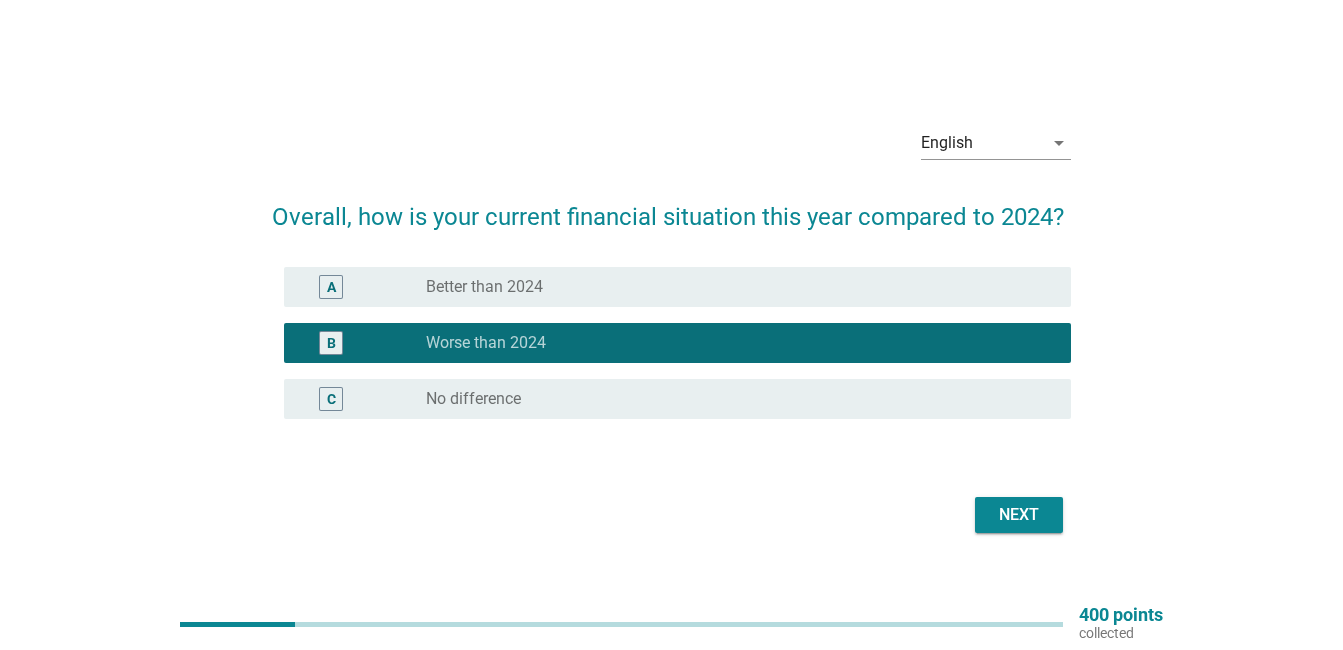 click on "Next" at bounding box center [1019, 515] 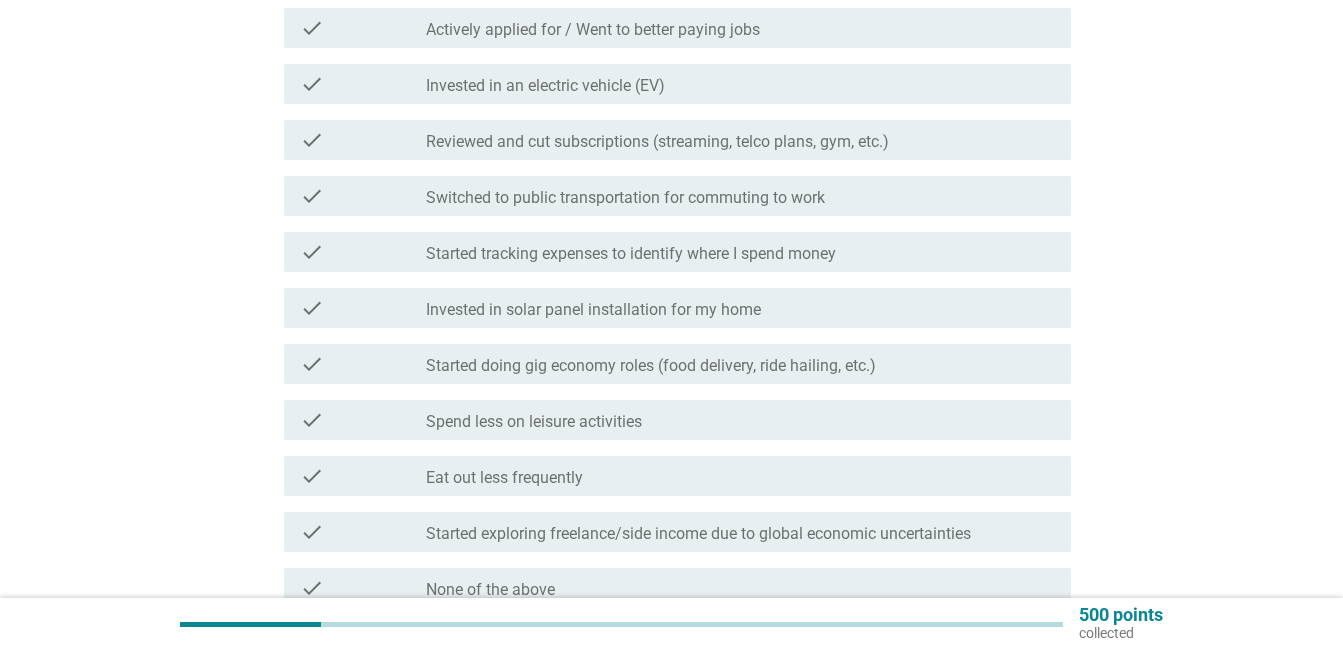 scroll, scrollTop: 300, scrollLeft: 0, axis: vertical 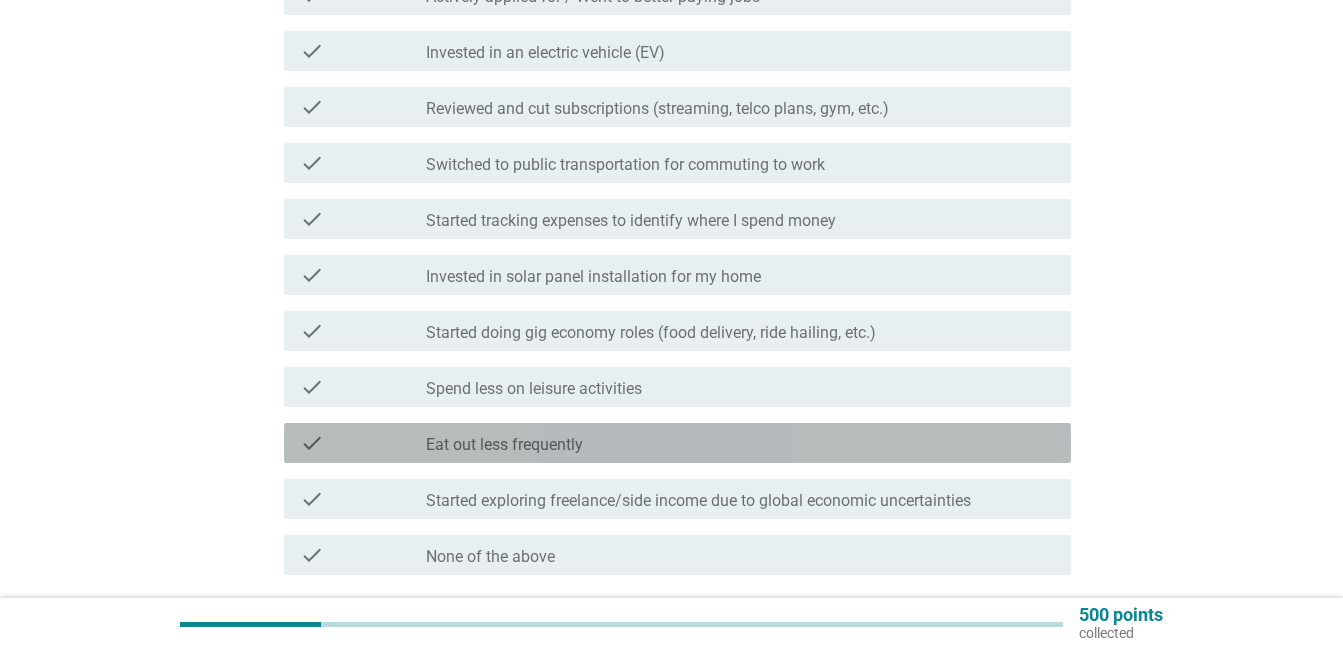 click on "check_box_outline_blank Eat out less frequently" at bounding box center (740, 443) 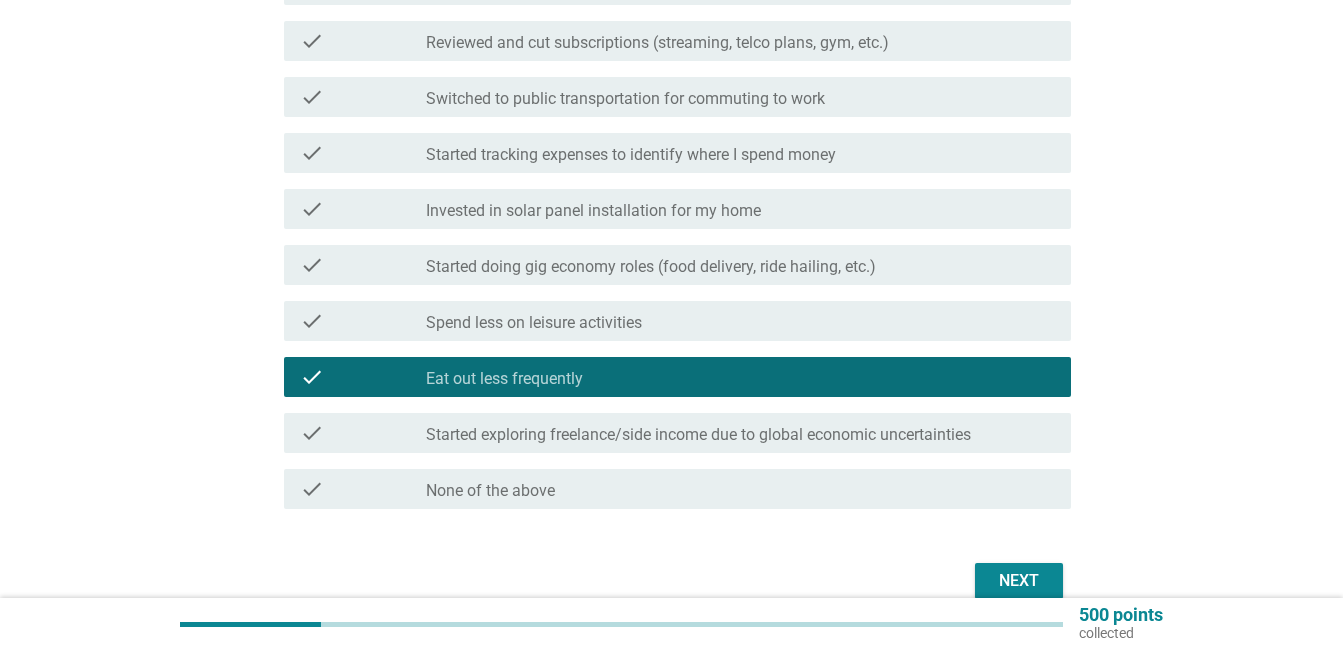 scroll, scrollTop: 400, scrollLeft: 0, axis: vertical 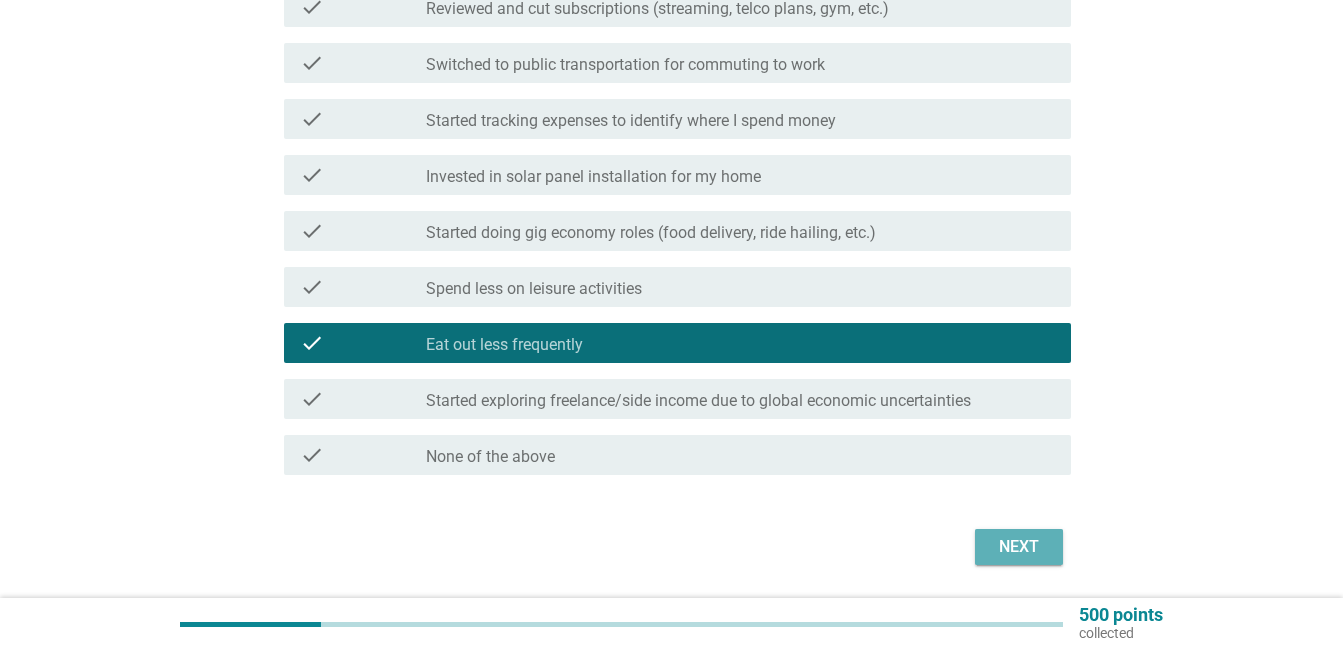 click on "Next" at bounding box center [1019, 547] 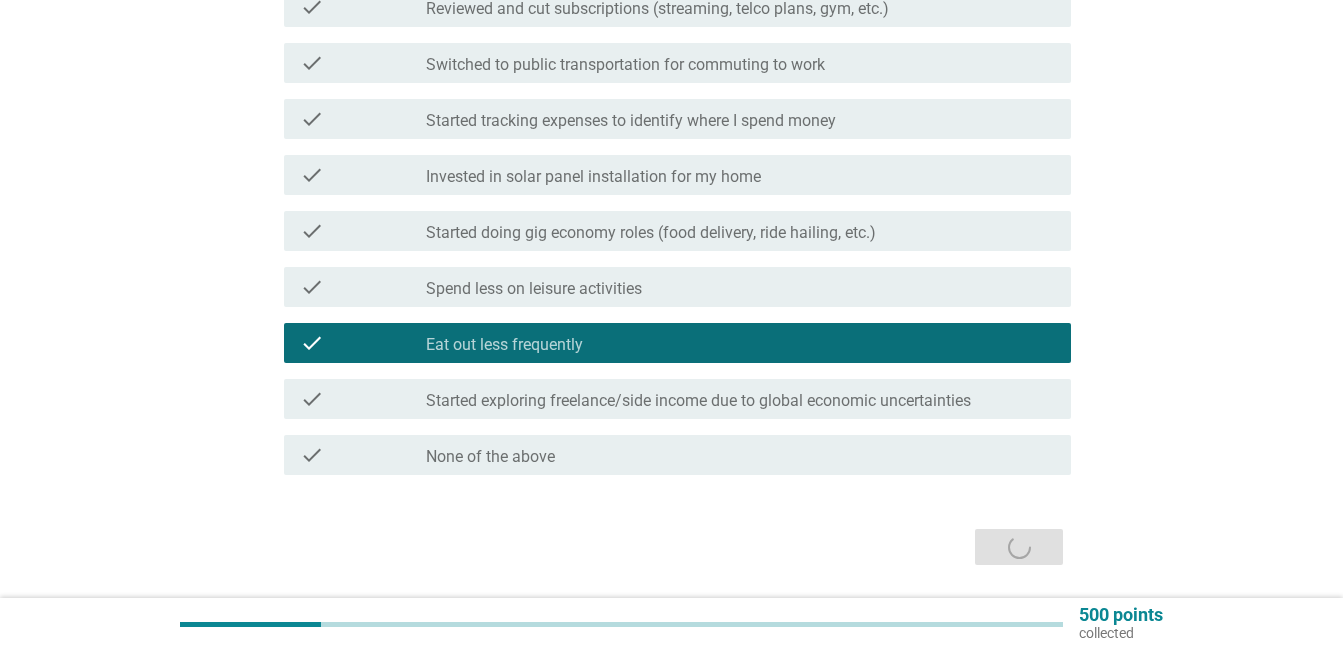 scroll, scrollTop: 0, scrollLeft: 0, axis: both 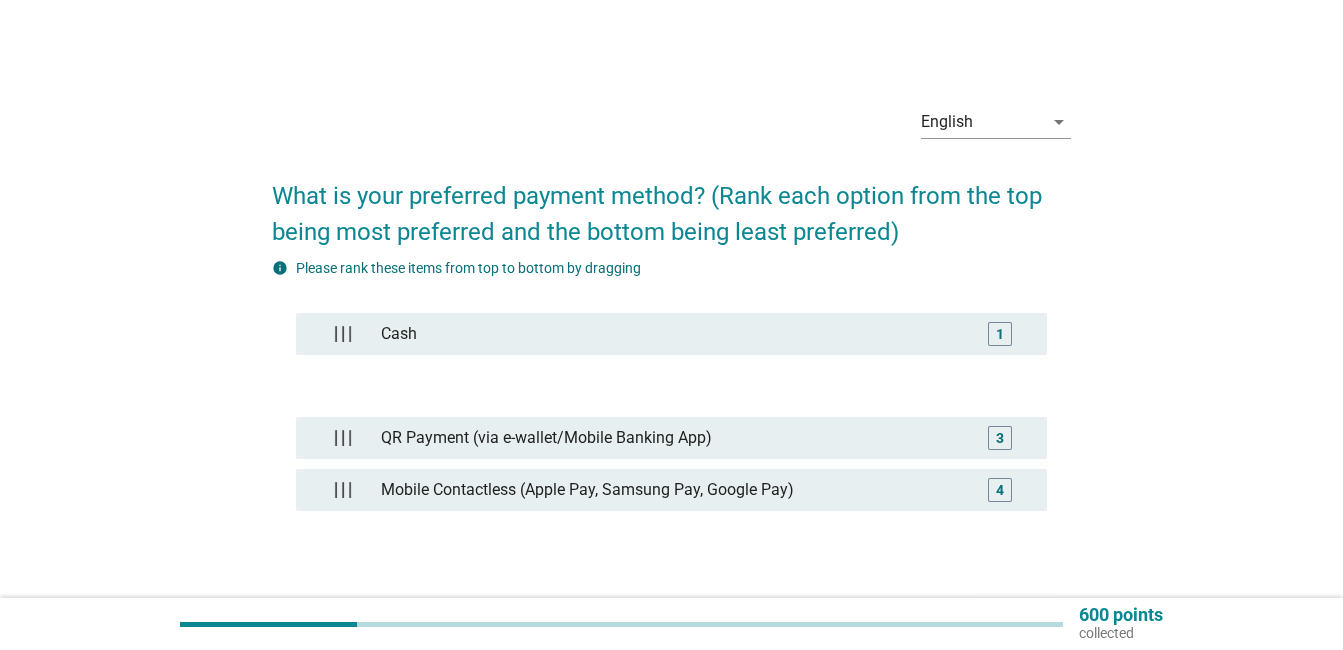 type 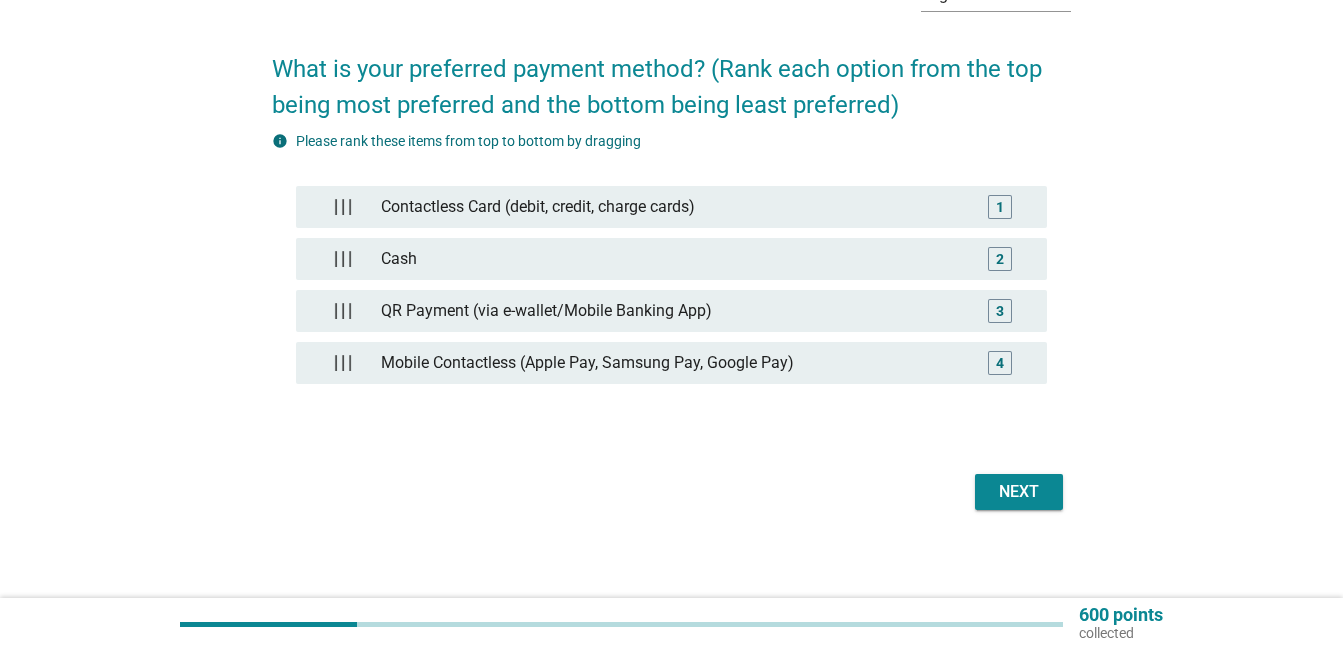 scroll, scrollTop: 135, scrollLeft: 0, axis: vertical 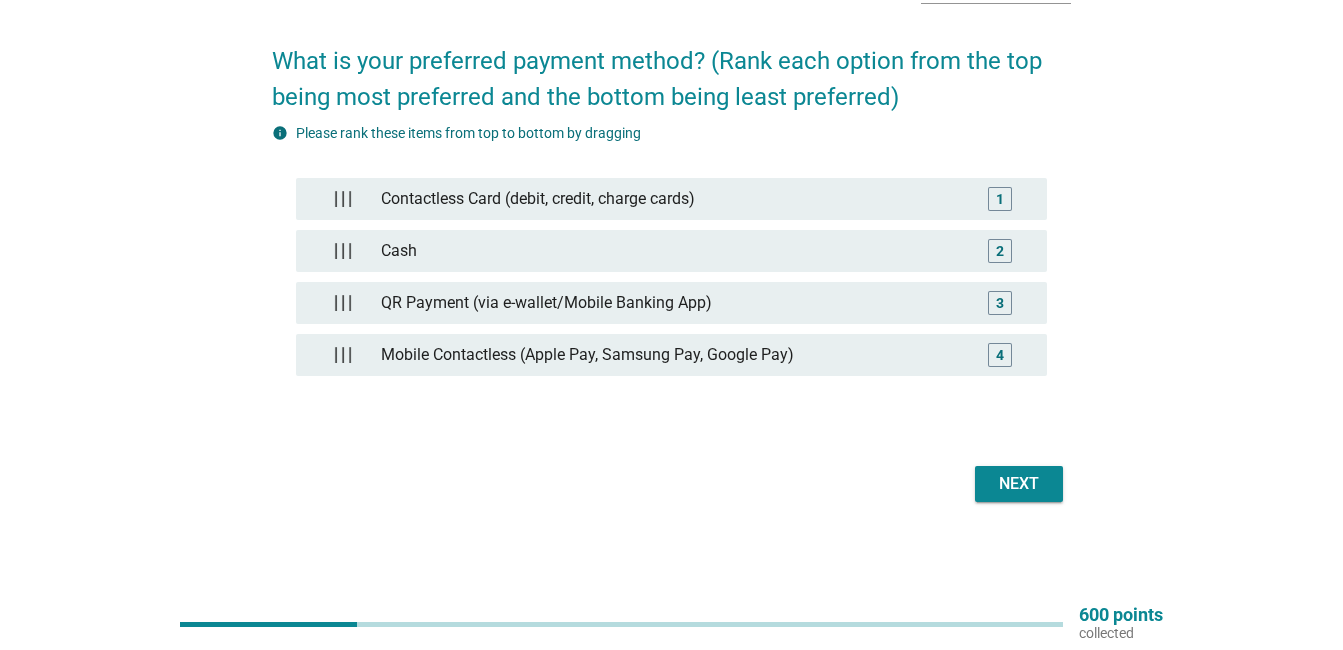 click on "Next" at bounding box center (1019, 484) 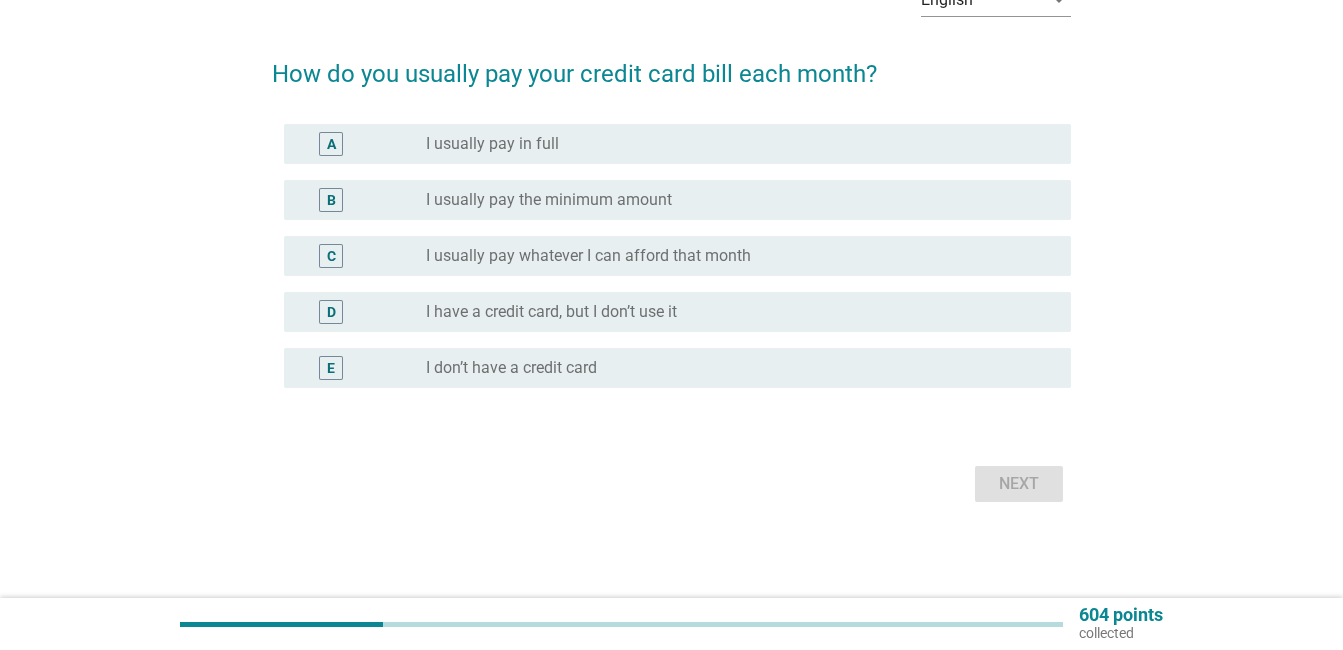 scroll, scrollTop: 0, scrollLeft: 0, axis: both 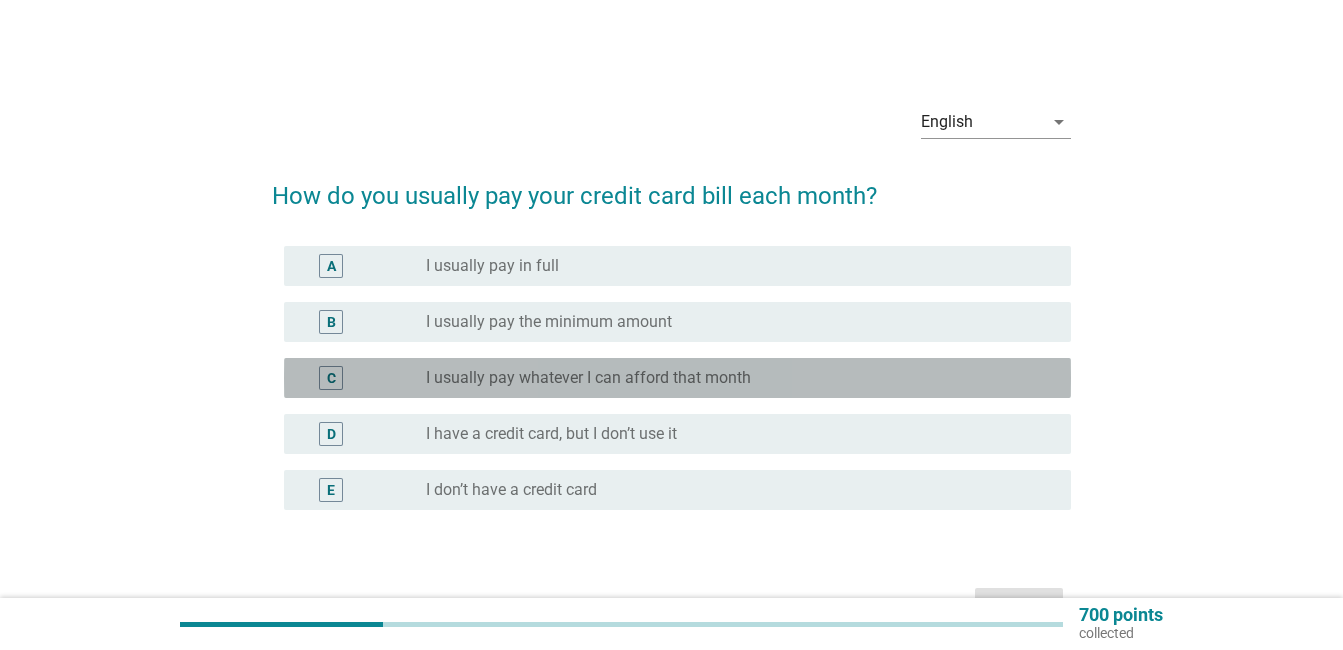 click on "I usually pay whatever I can afford that month" at bounding box center [588, 378] 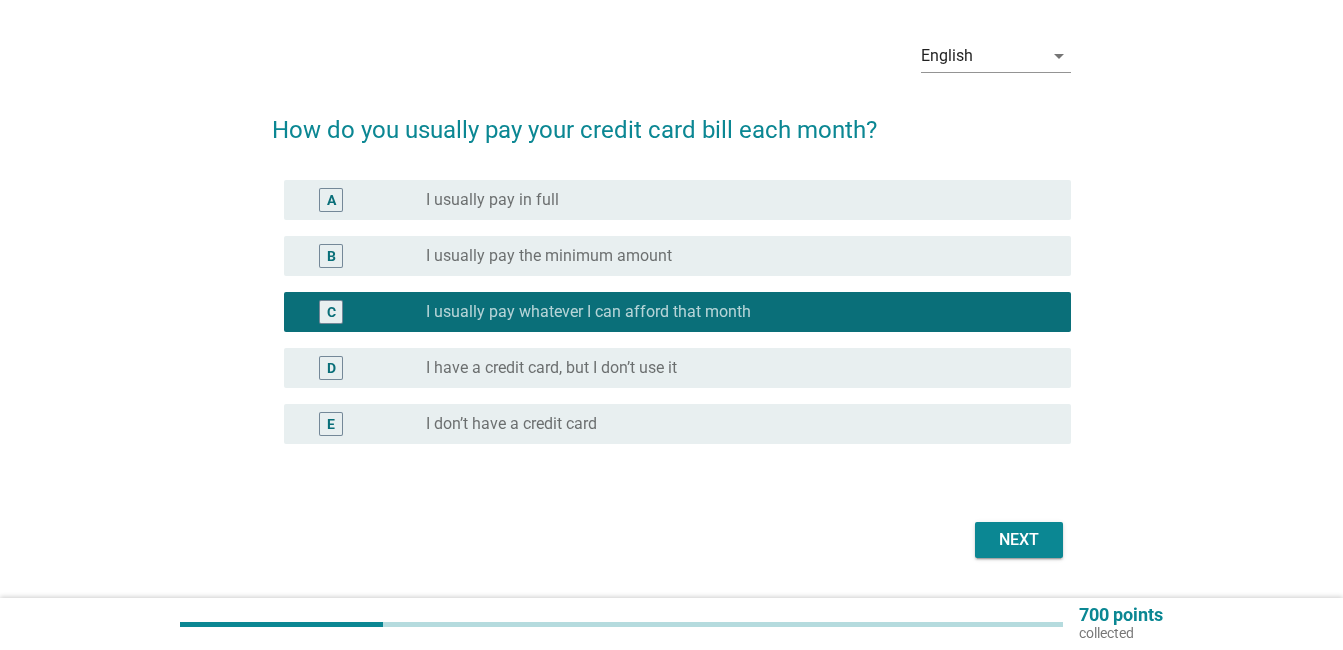 scroll, scrollTop: 100, scrollLeft: 0, axis: vertical 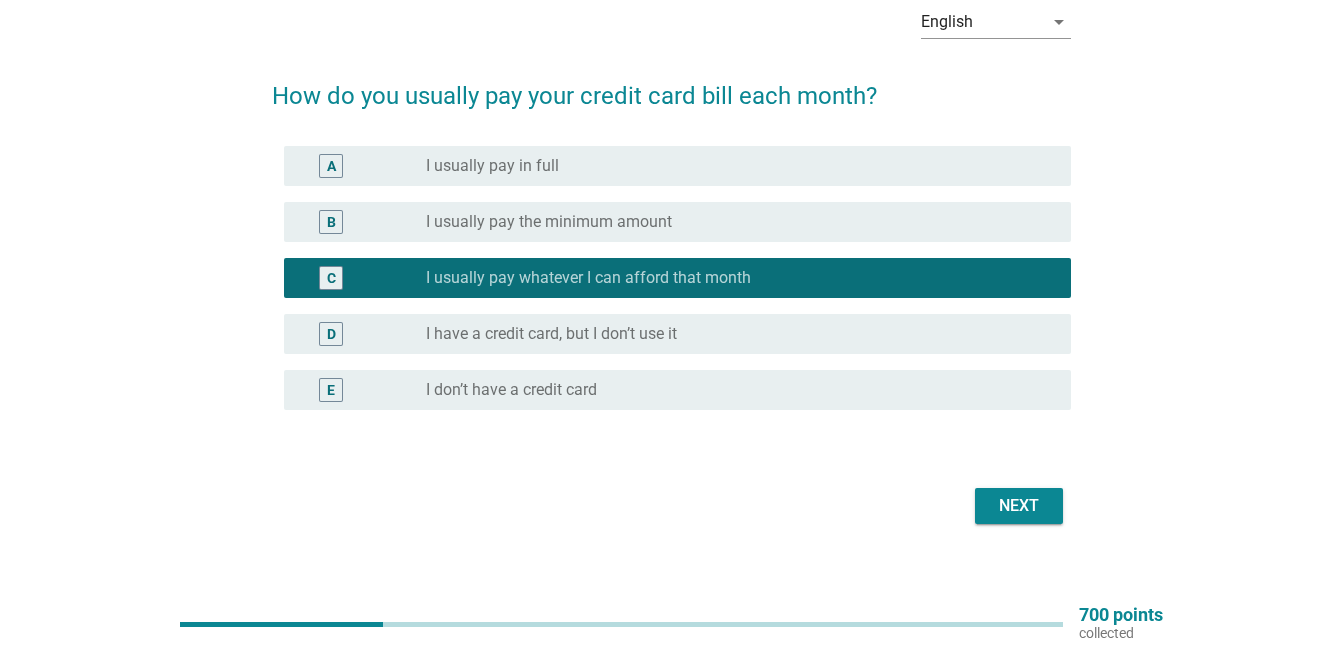click on "Next" at bounding box center [1019, 506] 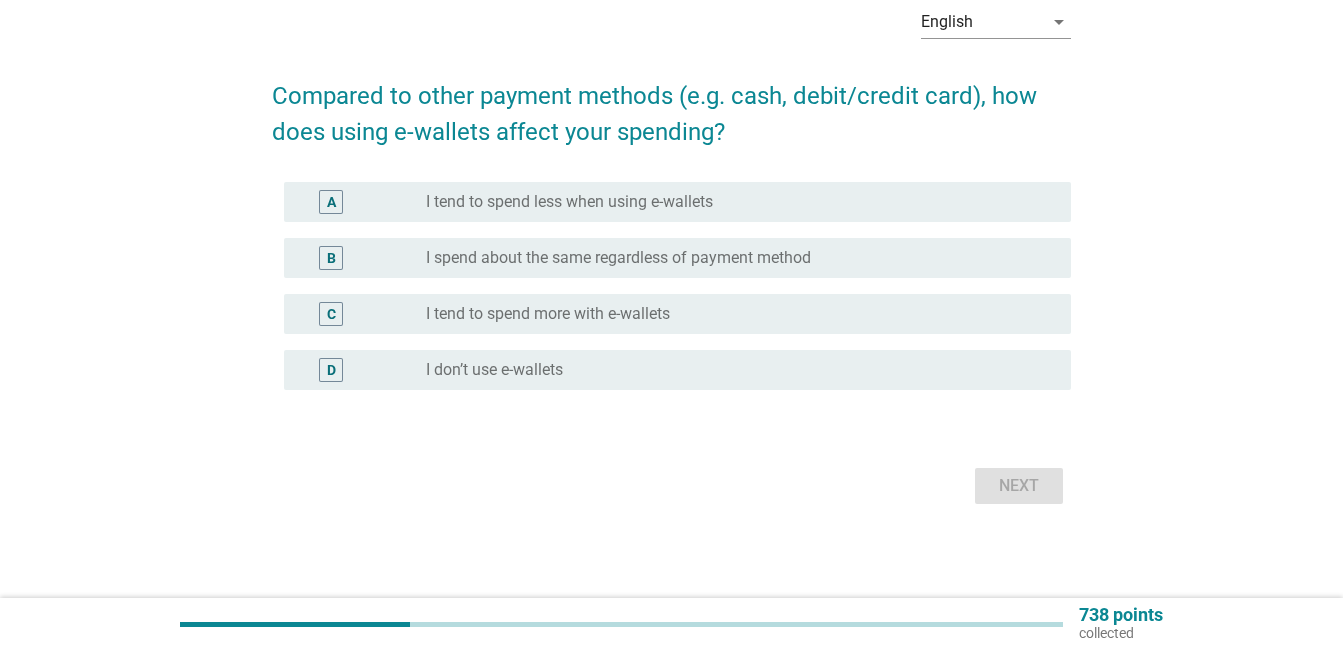scroll, scrollTop: 0, scrollLeft: 0, axis: both 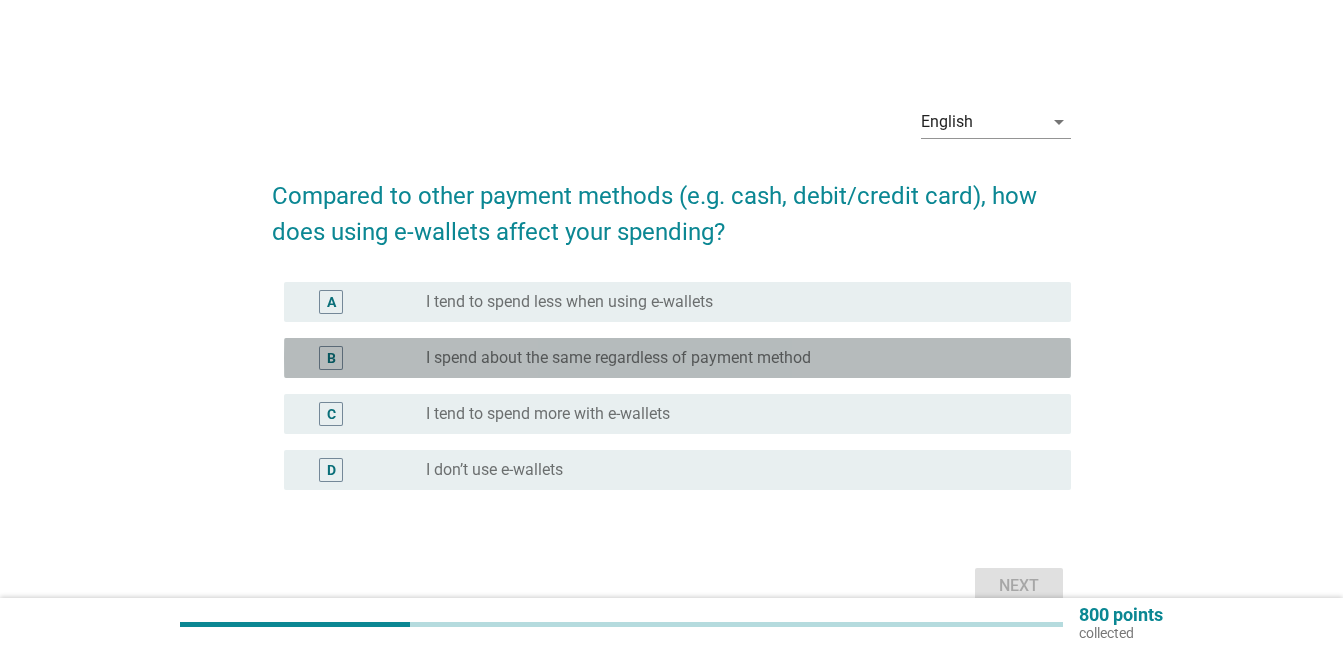 click on "I spend about the same regardless of payment method" at bounding box center [618, 358] 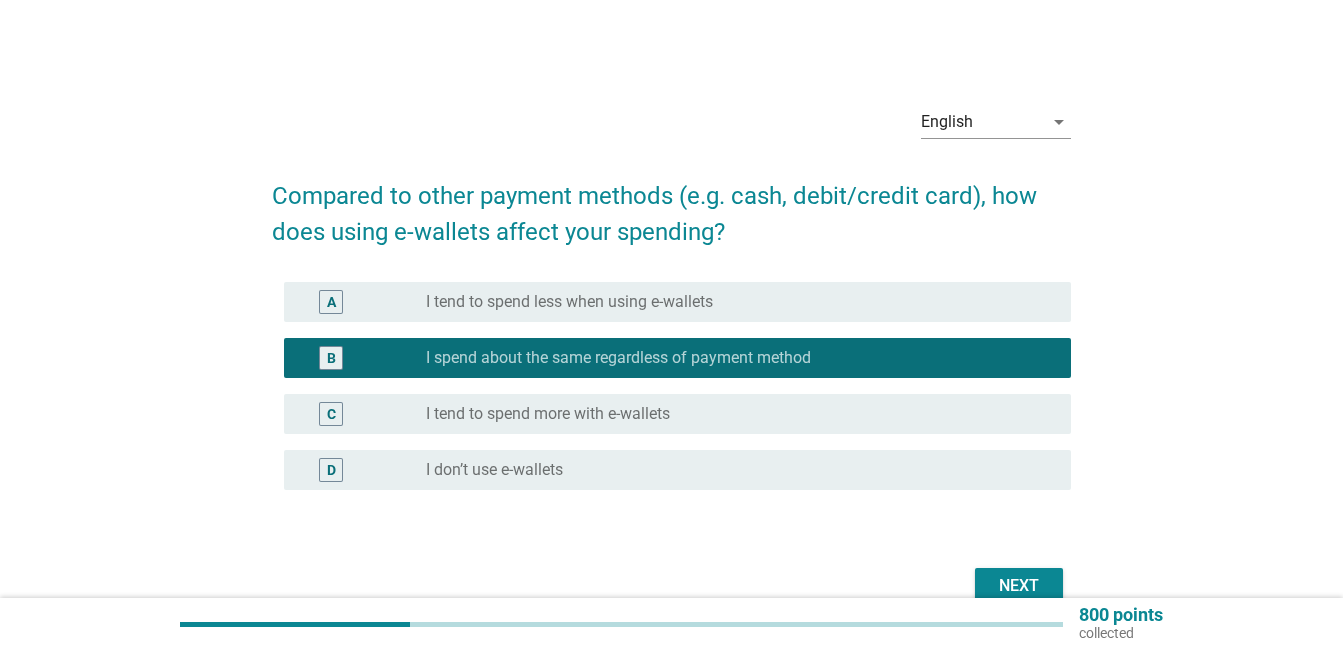 click on "Next" at bounding box center (1019, 586) 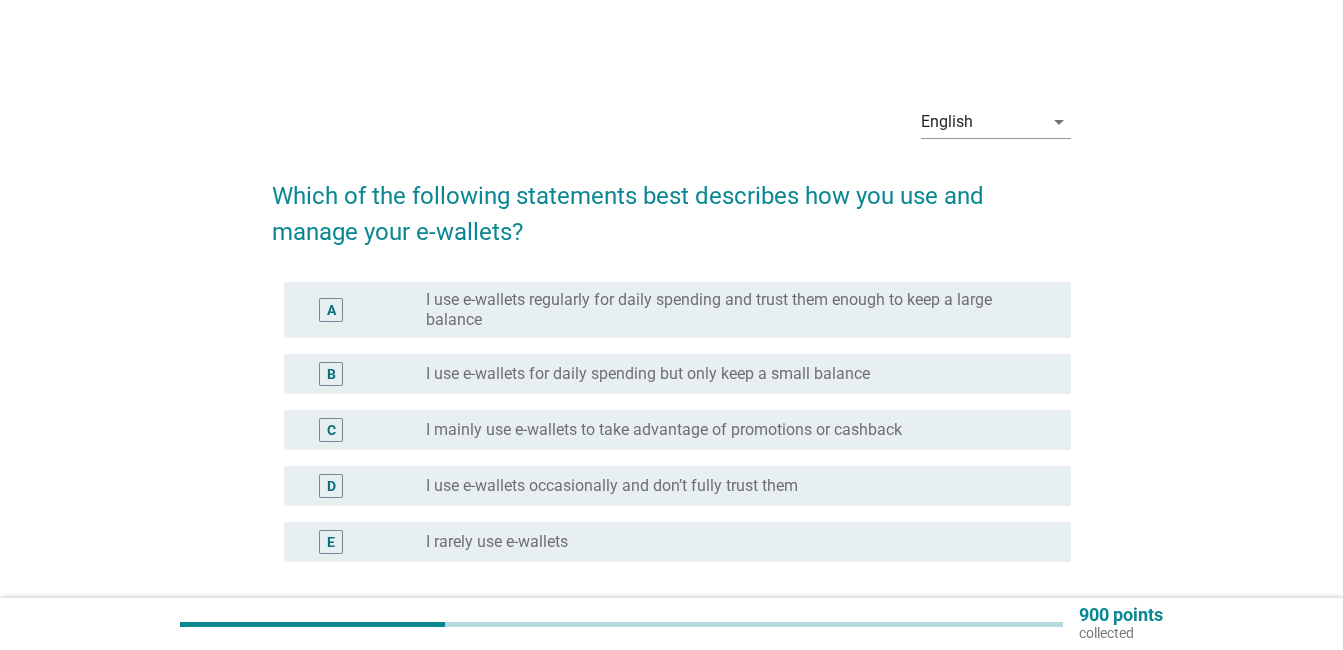 click on "I use e-wallets for daily spending but only keep a small balance" at bounding box center (648, 374) 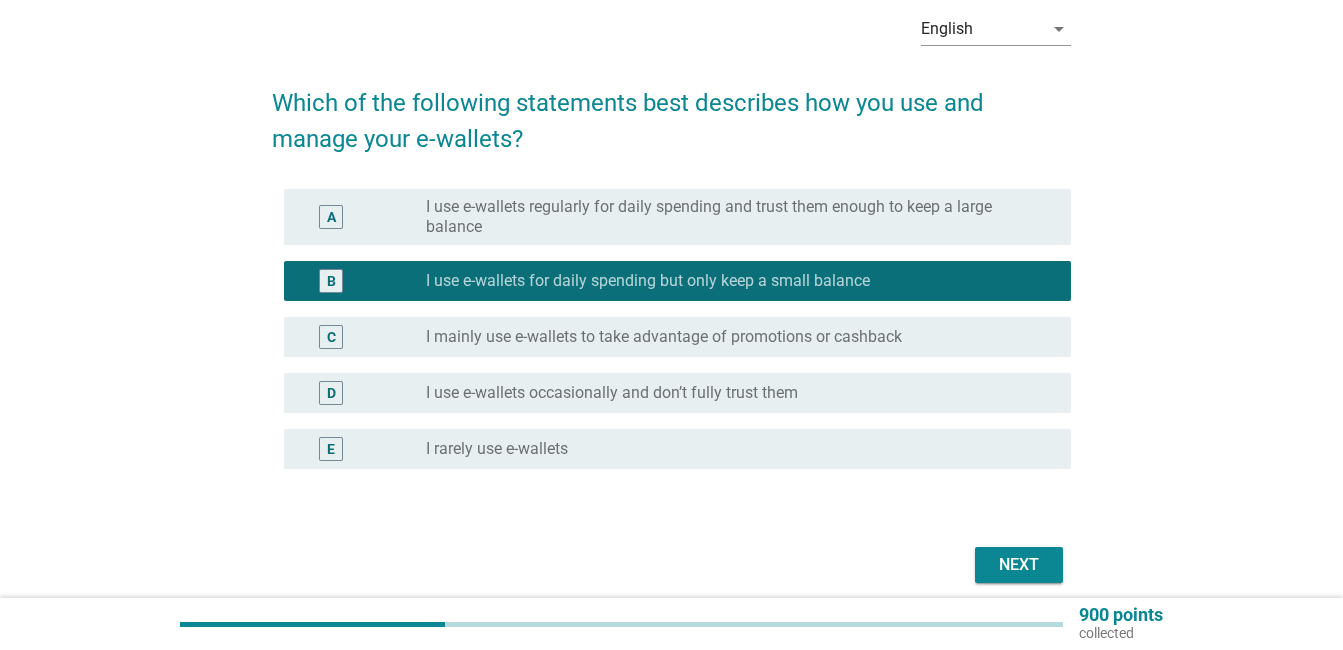 scroll, scrollTop: 174, scrollLeft: 0, axis: vertical 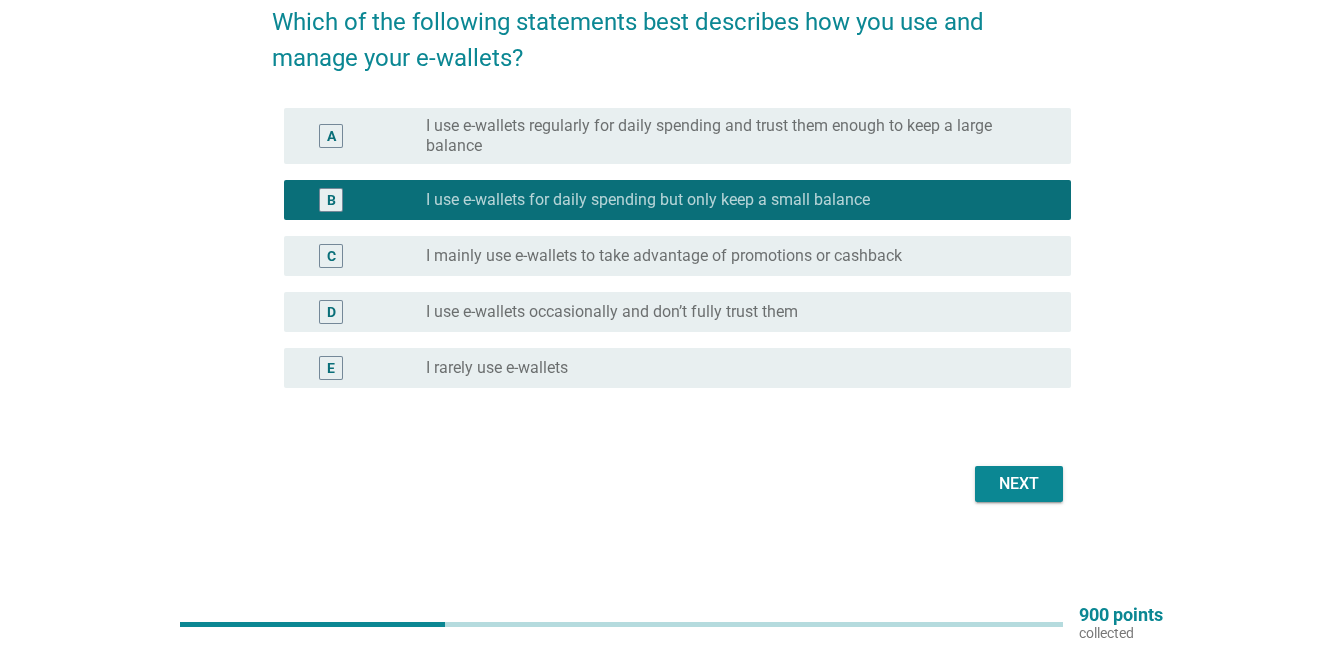 click on "Next" at bounding box center (1019, 484) 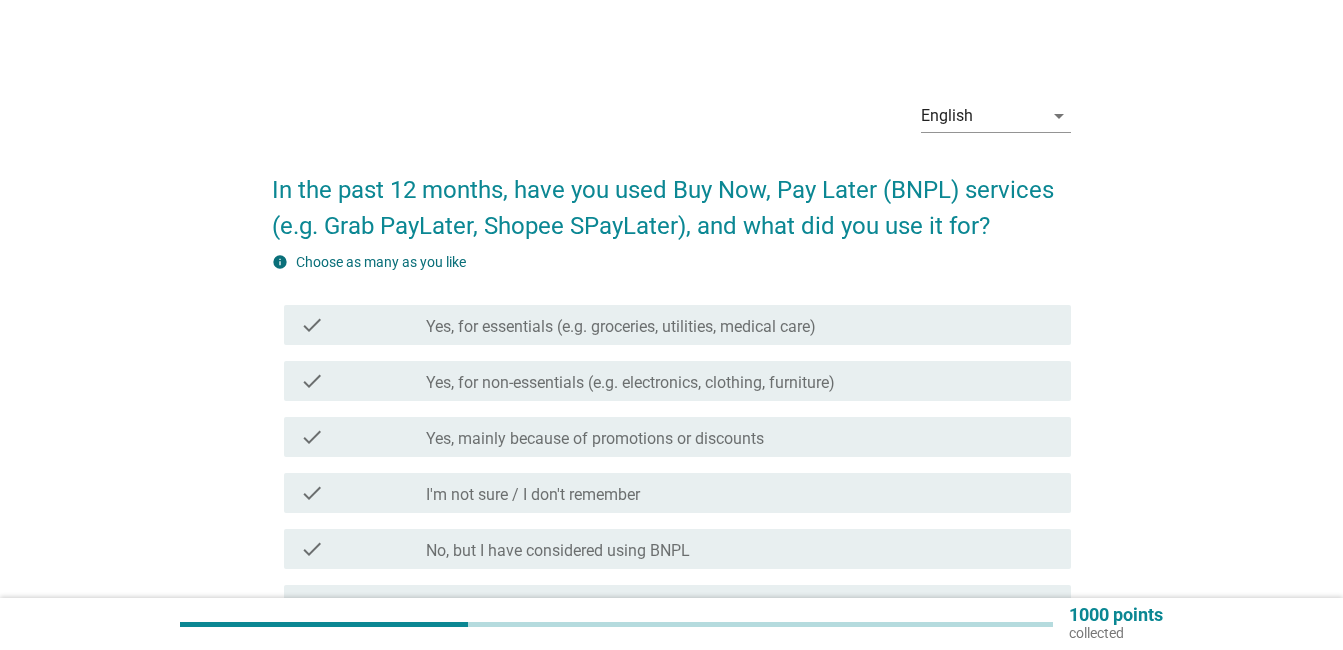 scroll, scrollTop: 100, scrollLeft: 0, axis: vertical 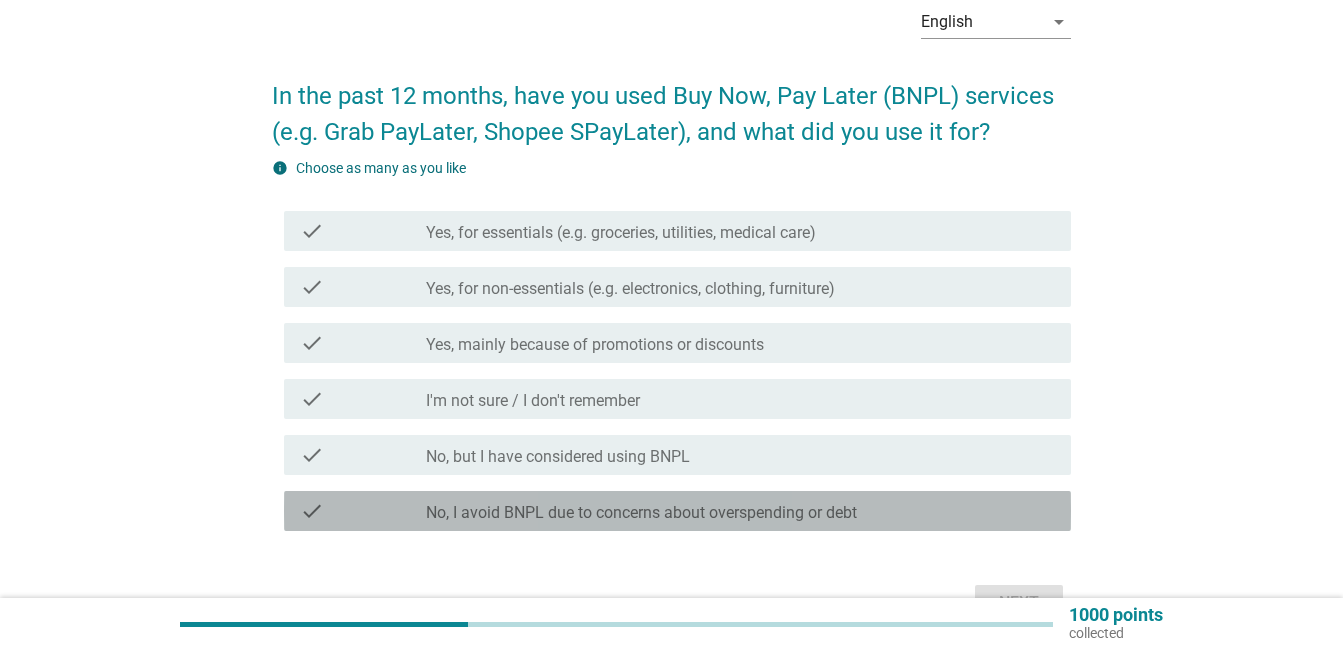 click on "check_box_outline_blank No, I avoid BNPL due to concerns about overspending or debt" at bounding box center (740, 511) 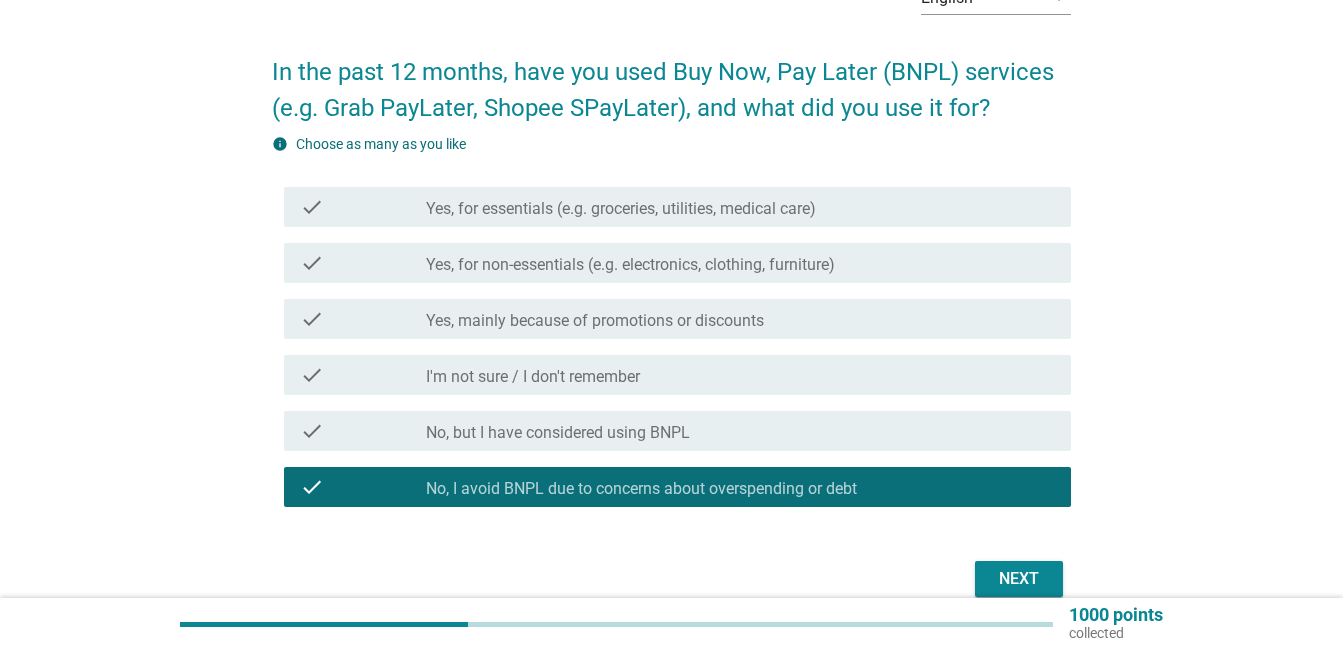 scroll, scrollTop: 200, scrollLeft: 0, axis: vertical 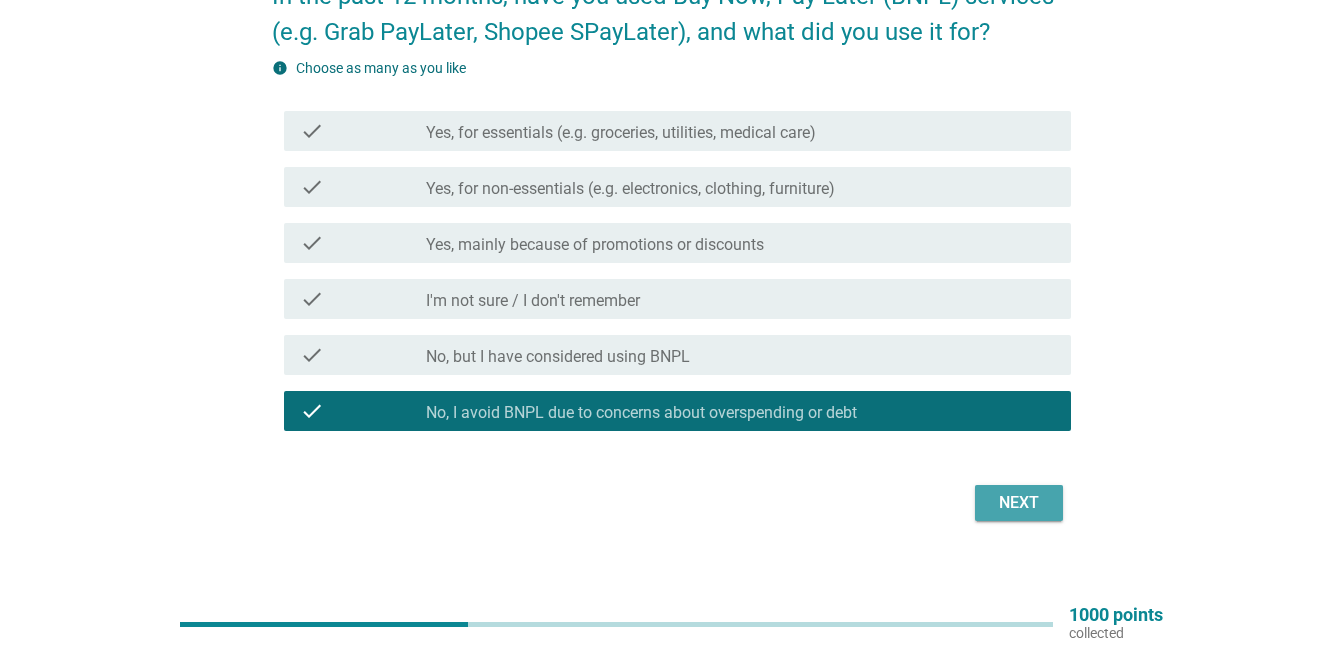 click on "Next" at bounding box center [1019, 503] 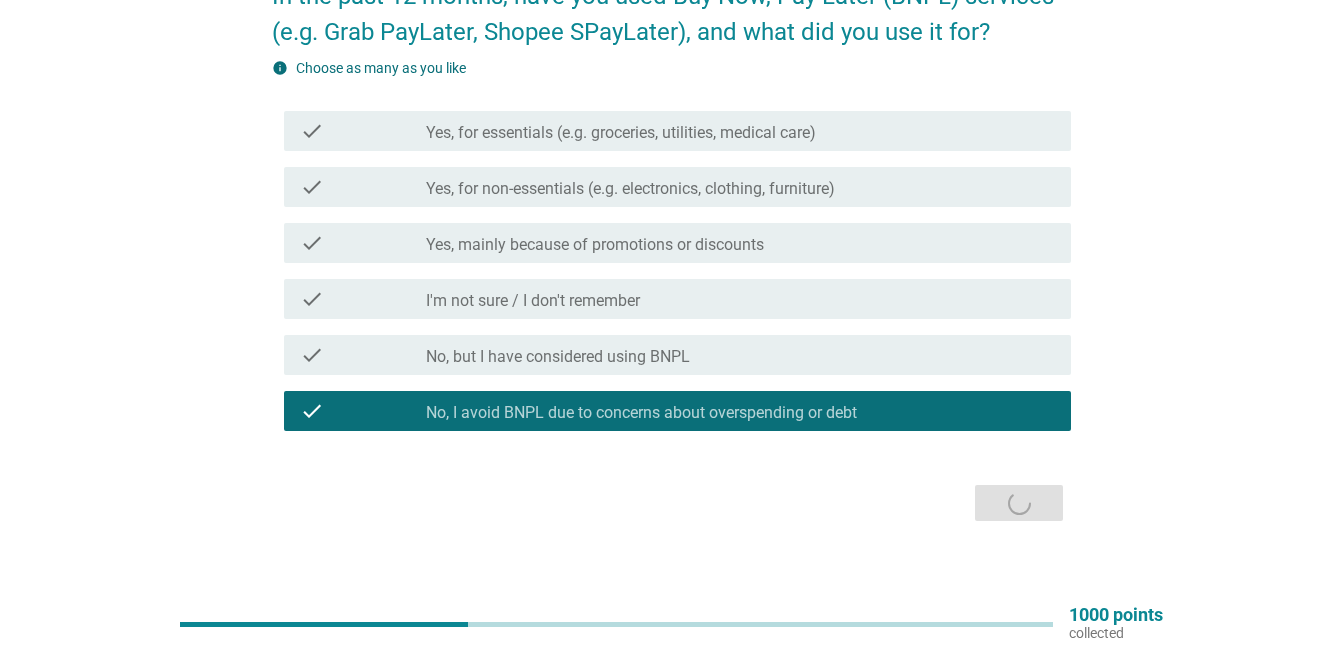 scroll, scrollTop: 0, scrollLeft: 0, axis: both 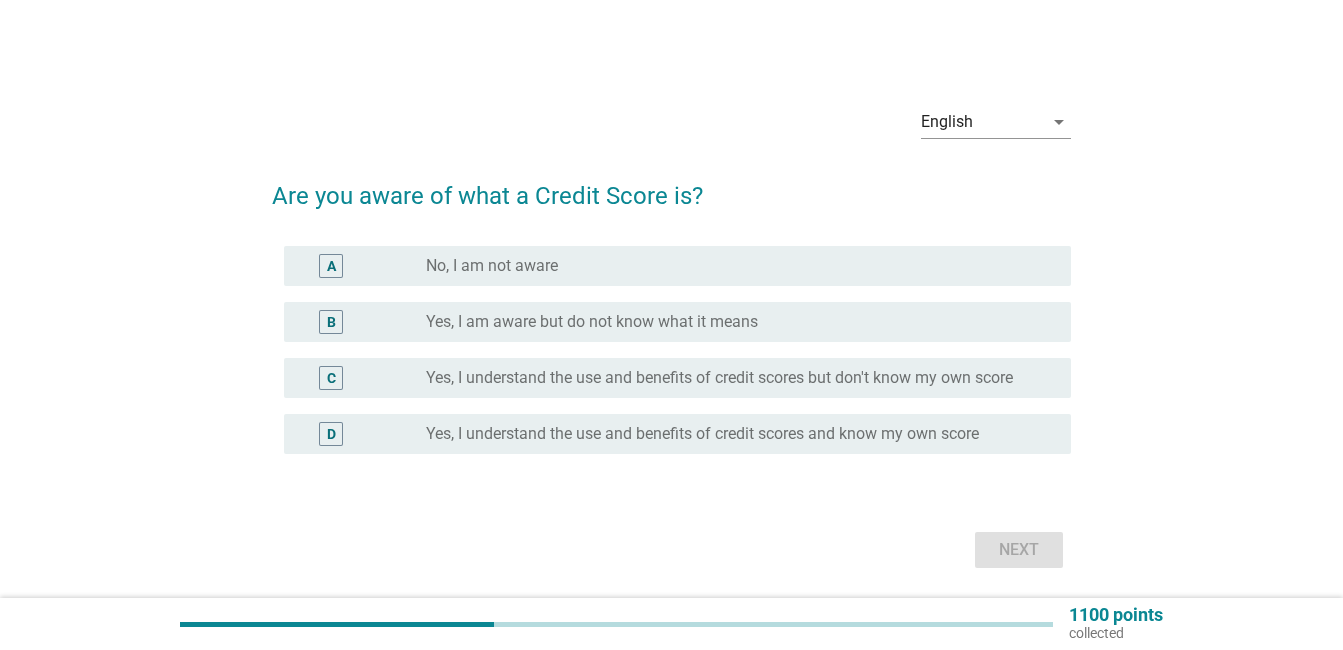 click on "Yes, I understand the use and benefits of credit scores and know my own score" at bounding box center [702, 434] 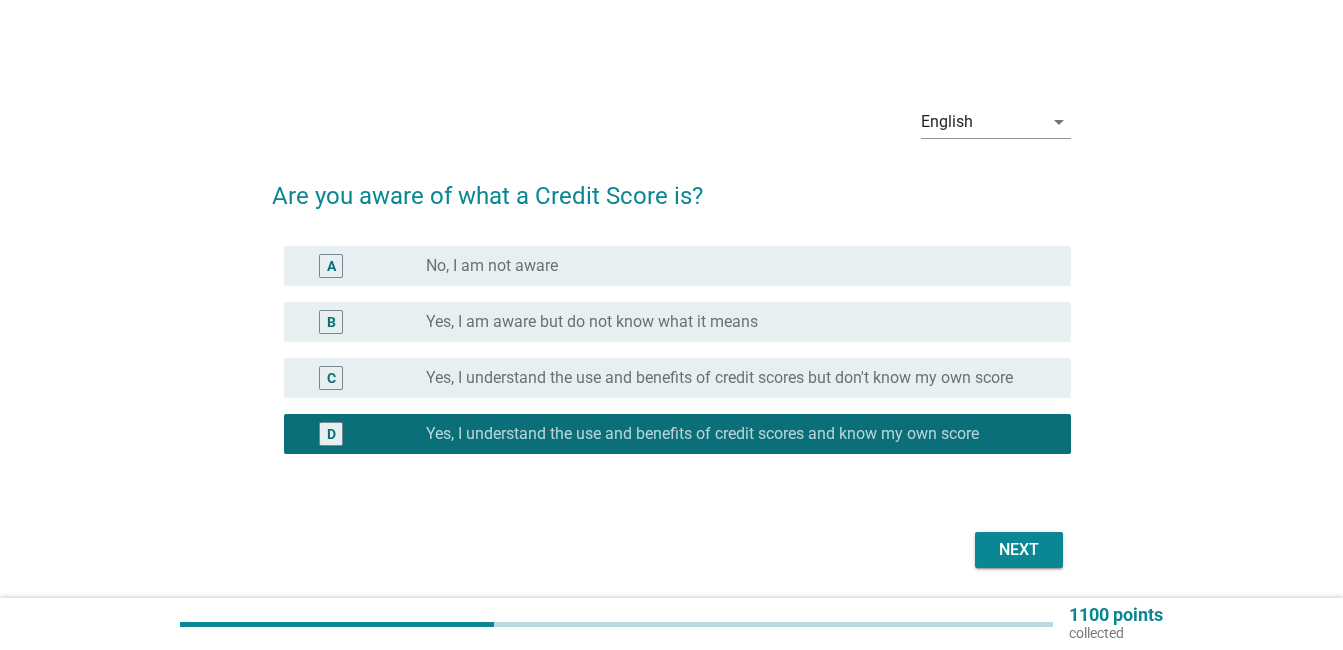 click on "Next" at bounding box center (1019, 550) 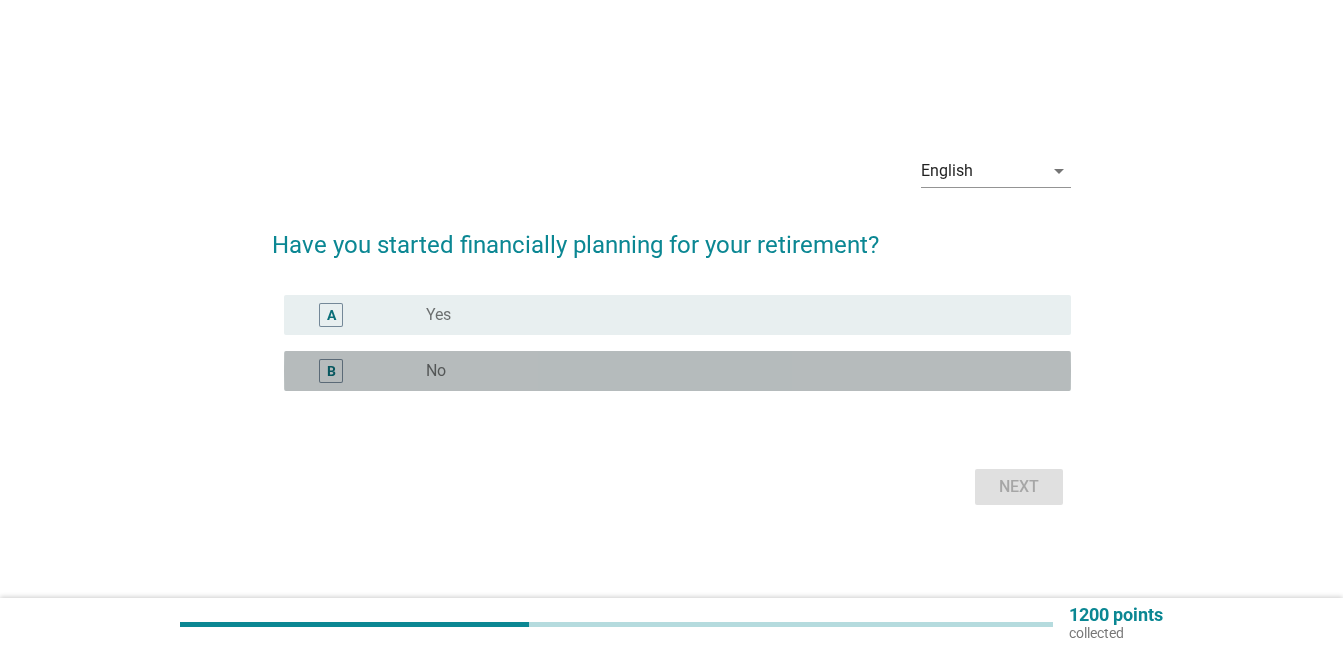 click on "radio_button_unchecked No" at bounding box center [740, 371] 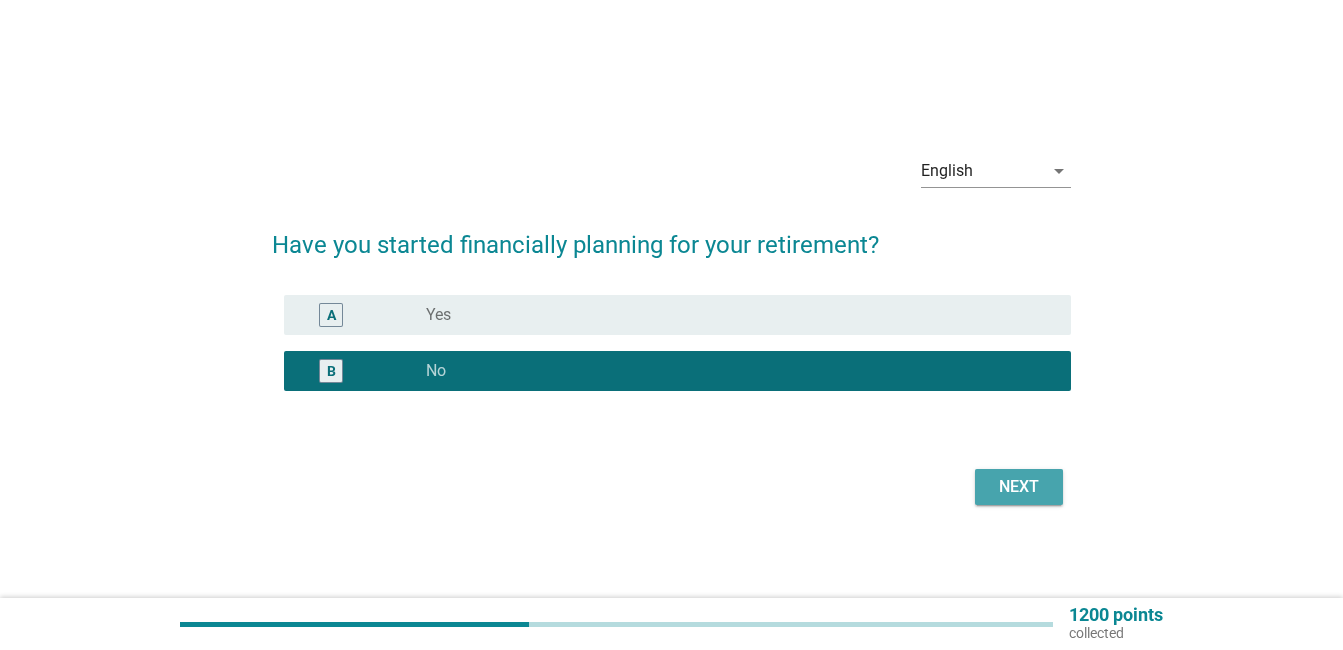 click on "Next" at bounding box center (1019, 487) 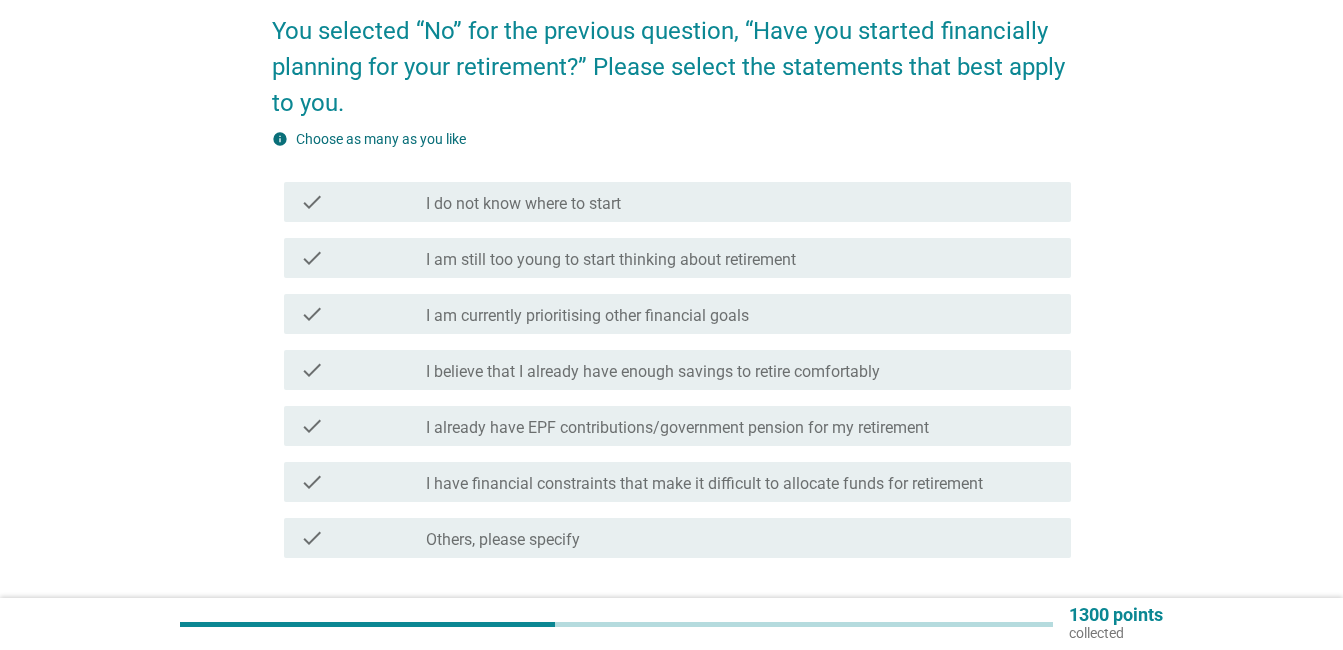 scroll, scrollTop: 200, scrollLeft: 0, axis: vertical 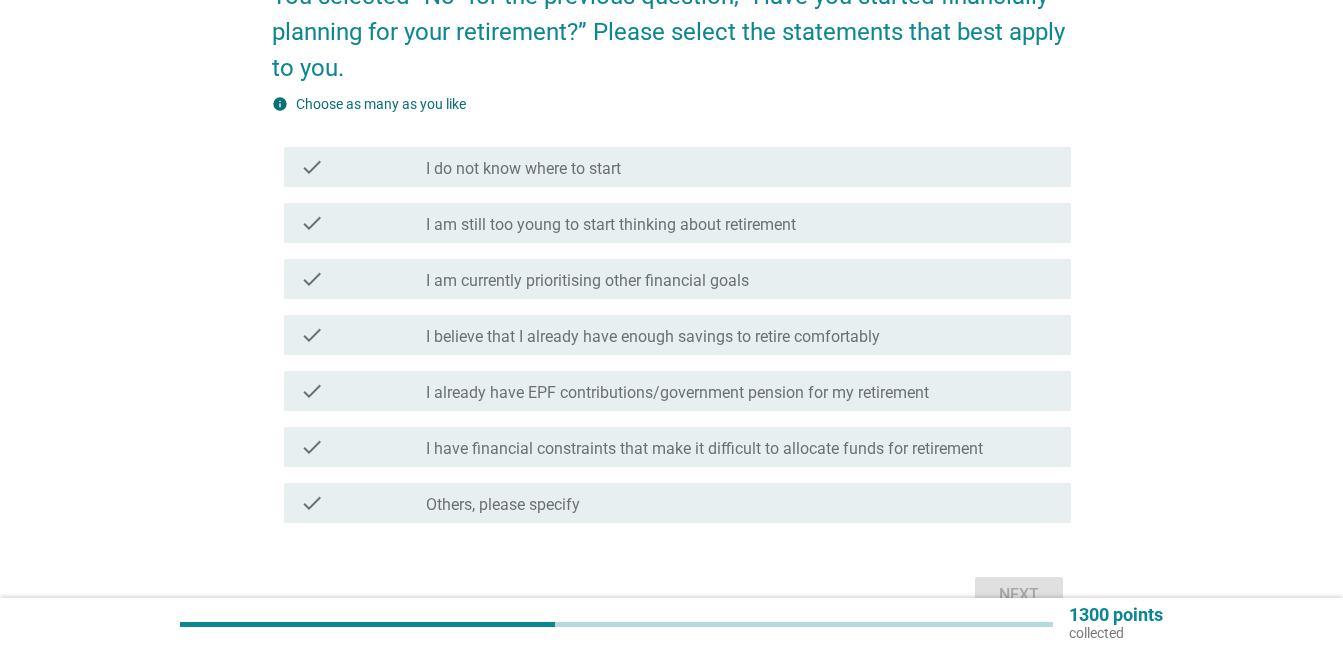 click on "I am currently prioritising other financial goals" at bounding box center [587, 281] 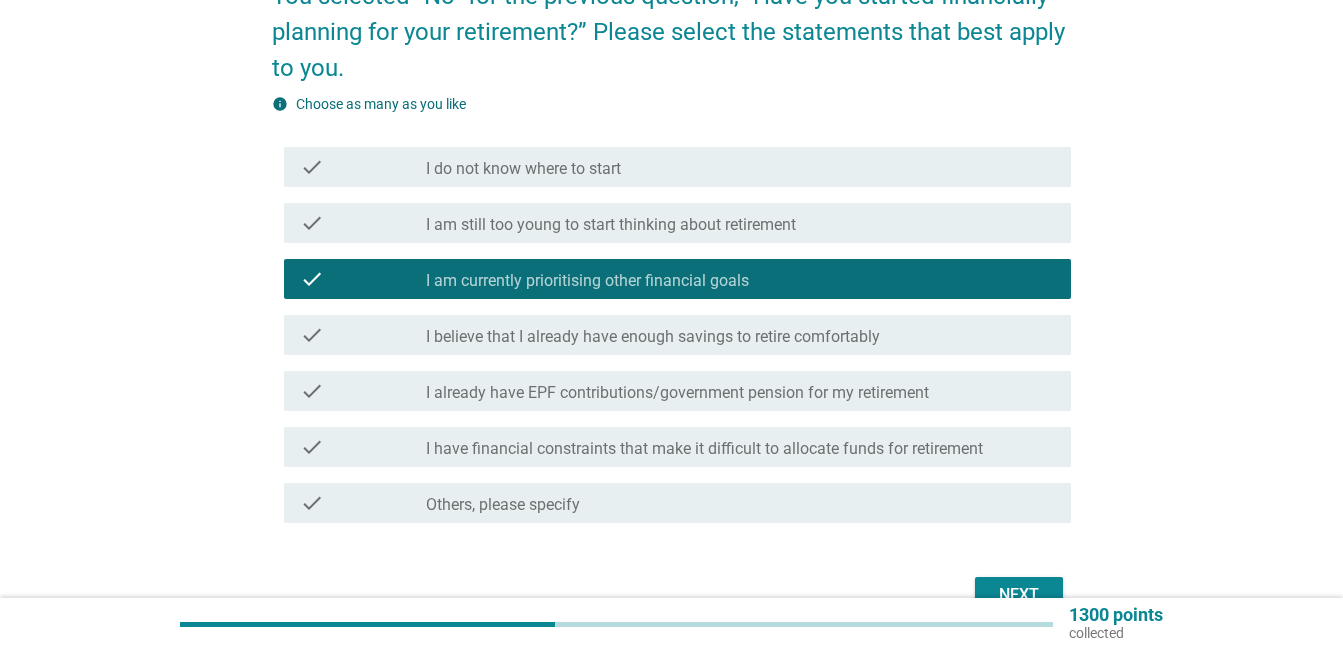 click on "I have financial constraints that make it difficult to allocate funds for retirement" at bounding box center (704, 449) 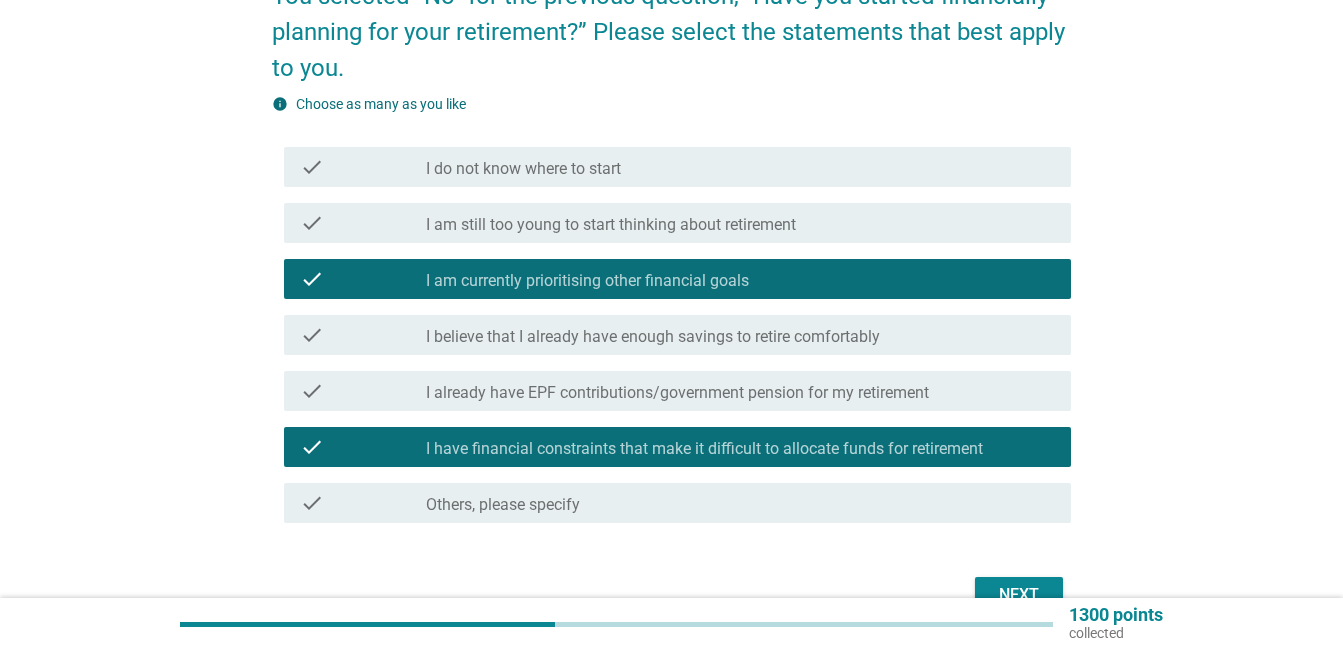 click on "Next" at bounding box center (1019, 595) 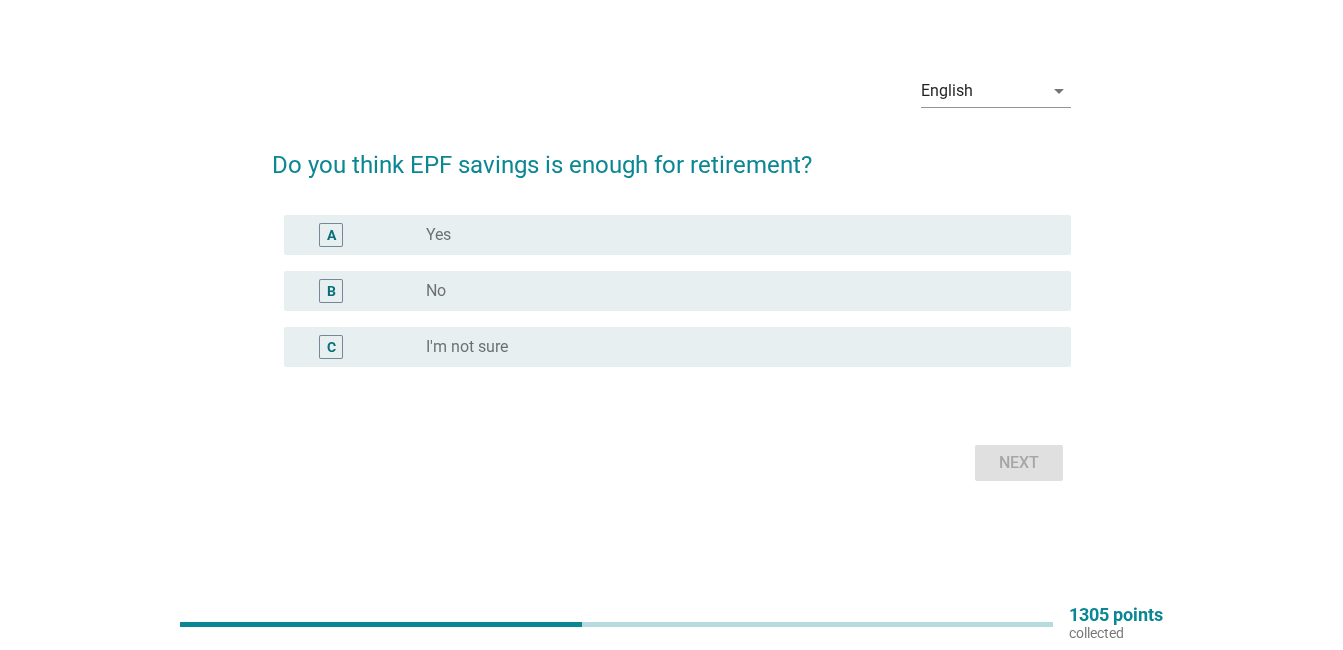 scroll, scrollTop: 0, scrollLeft: 0, axis: both 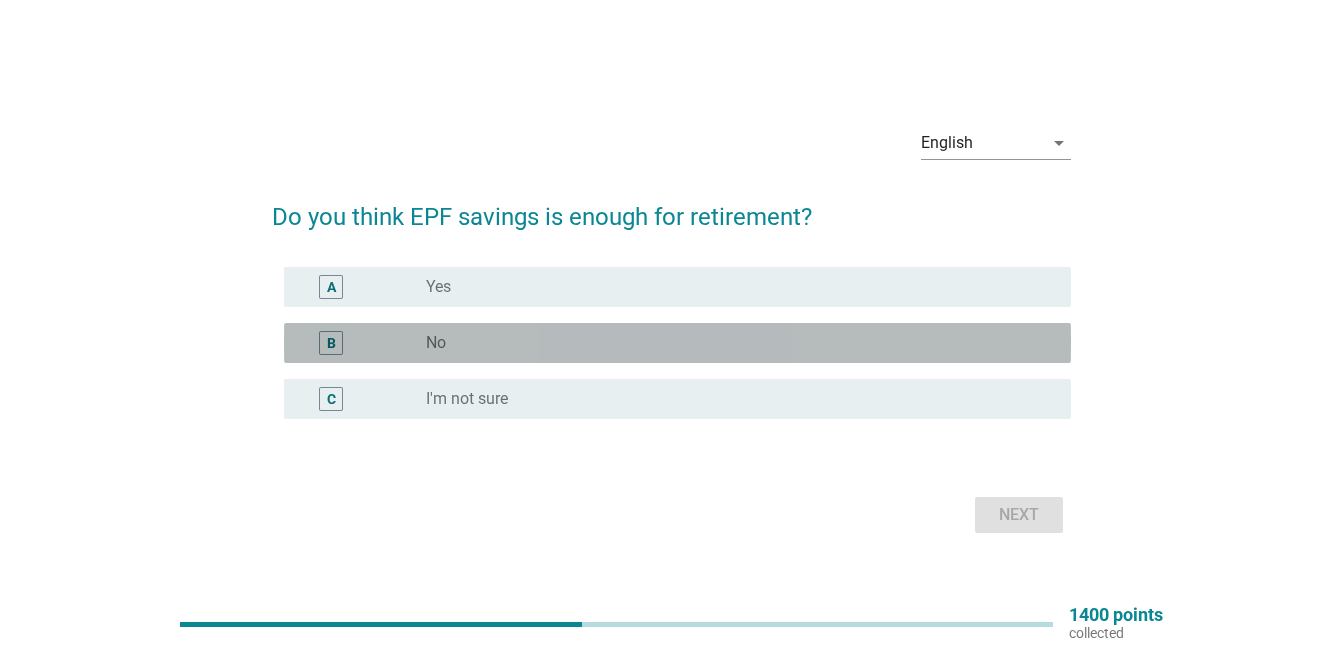 click on "radio_button_unchecked No" at bounding box center (732, 343) 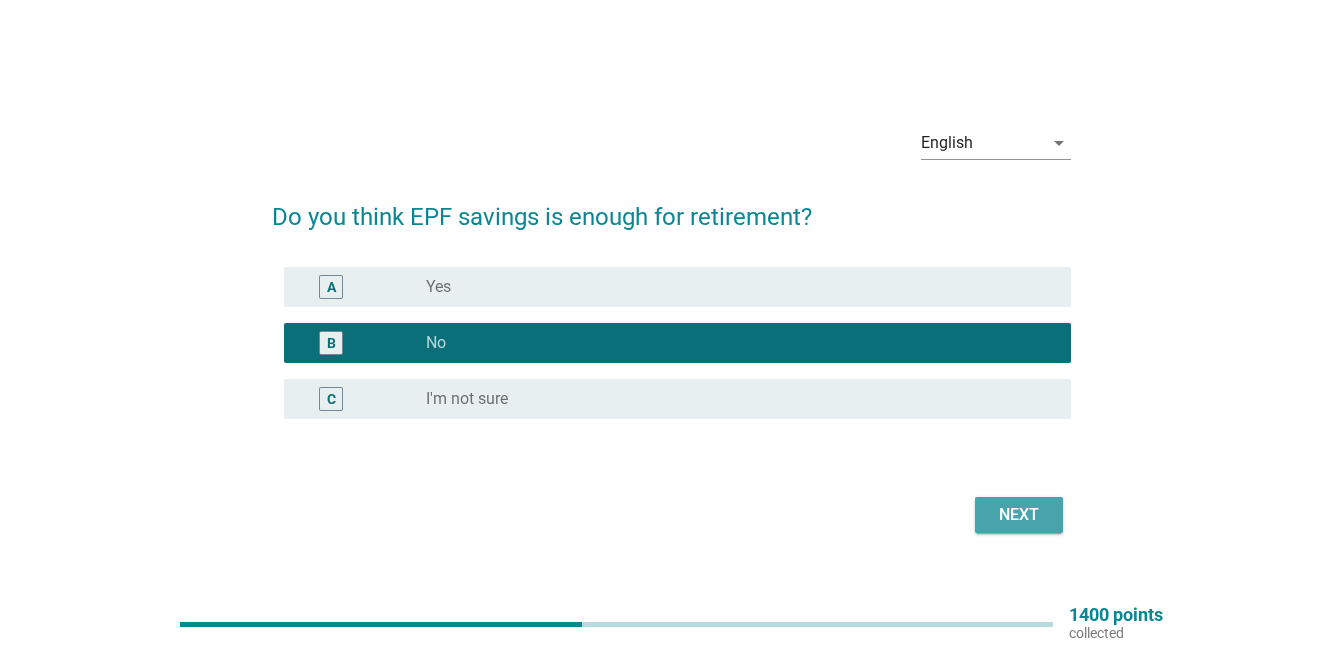 click on "Next" at bounding box center (1019, 515) 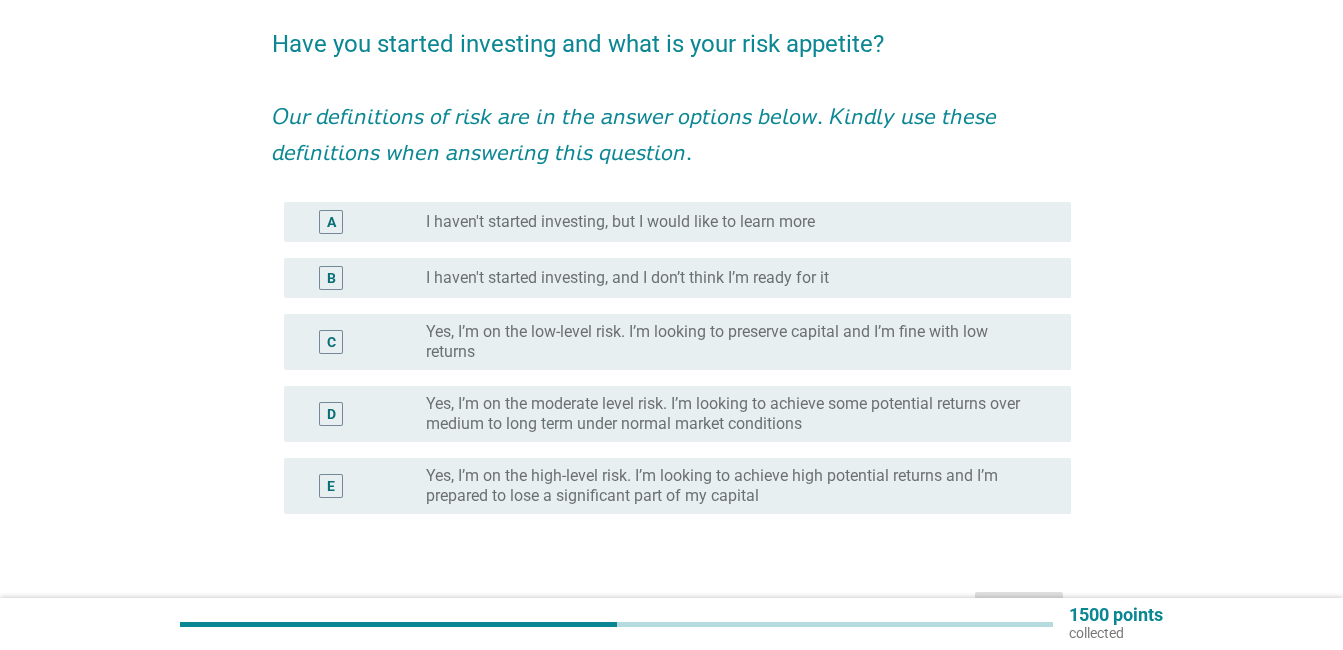 scroll, scrollTop: 200, scrollLeft: 0, axis: vertical 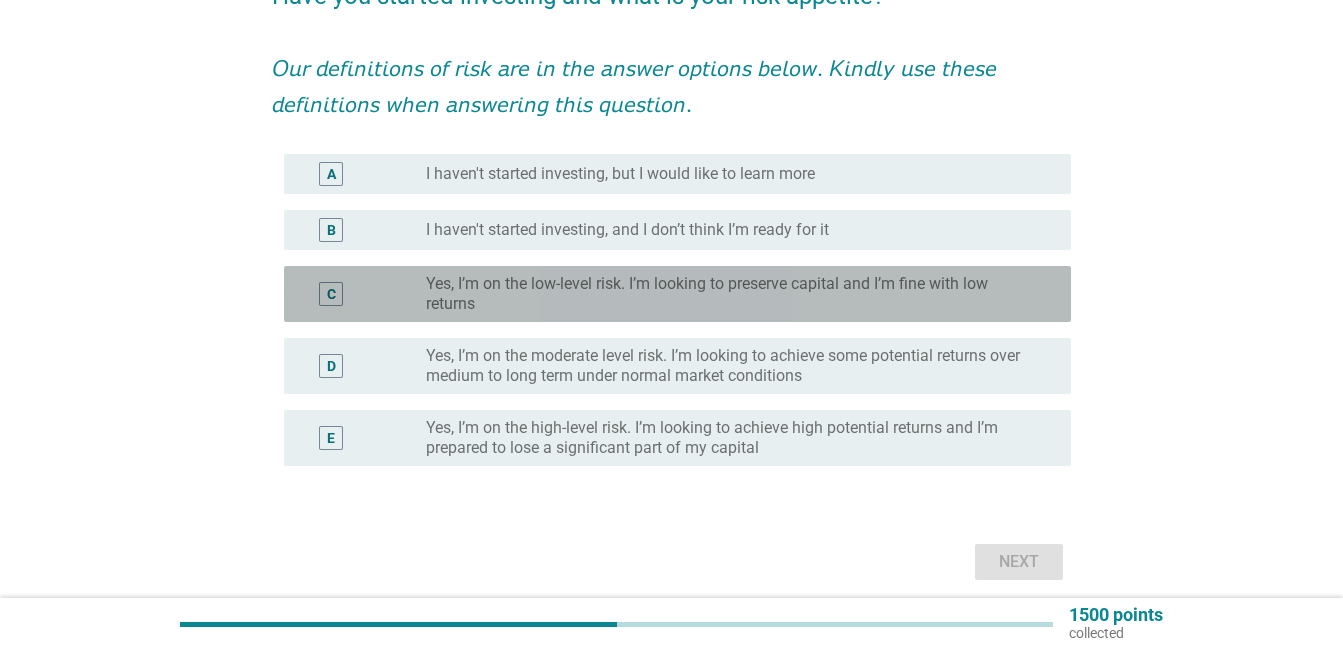 click on "Yes, I’m on the low-level risk. I’m looking to preserve capital and I’m fine with low returns" at bounding box center (732, 294) 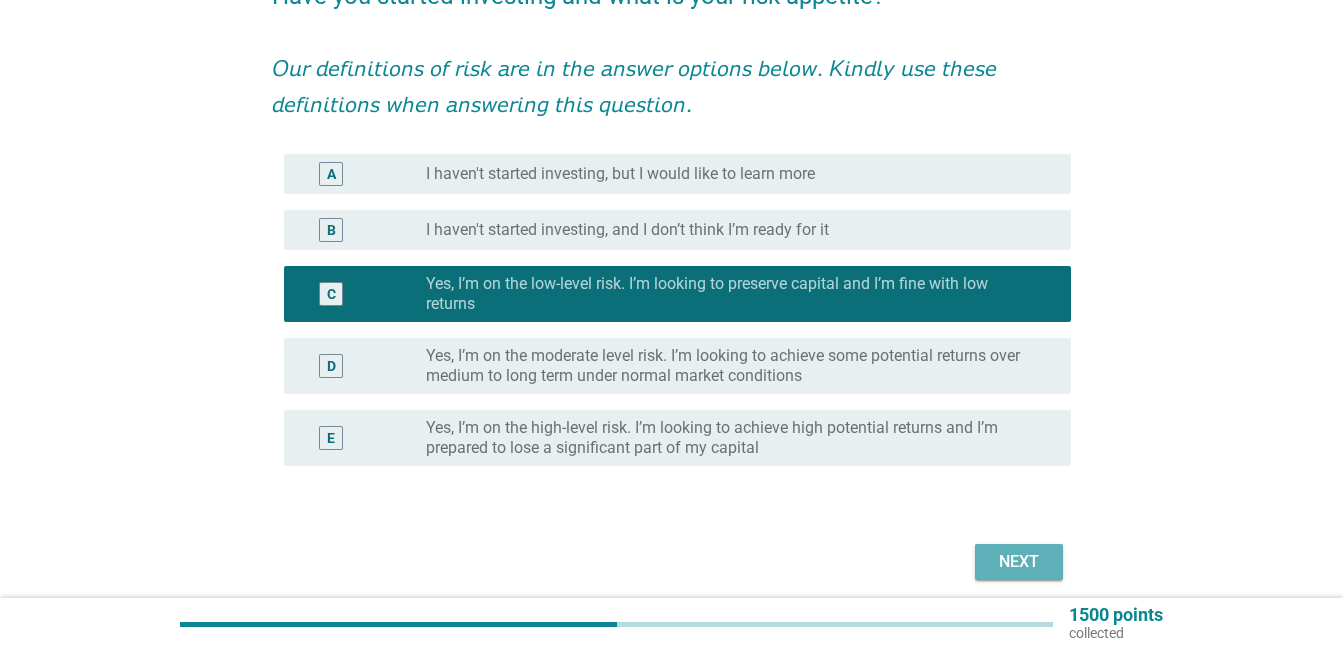 click on "Next" at bounding box center [1019, 562] 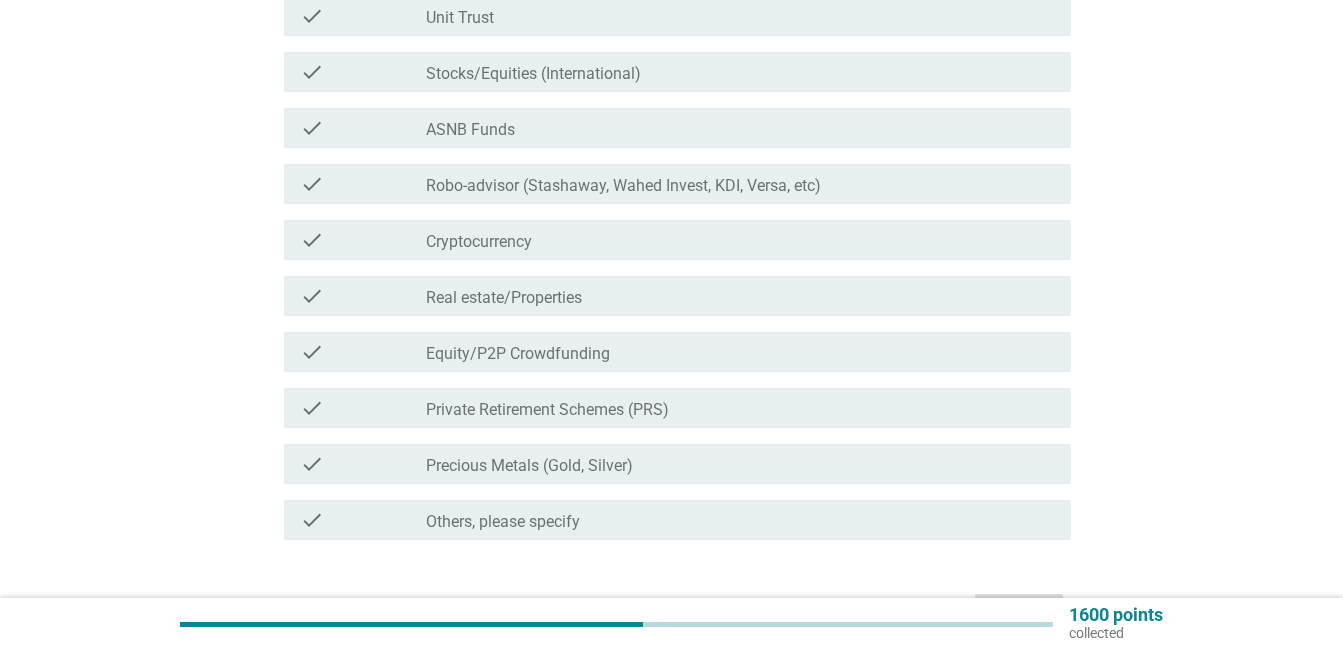 scroll, scrollTop: 400, scrollLeft: 0, axis: vertical 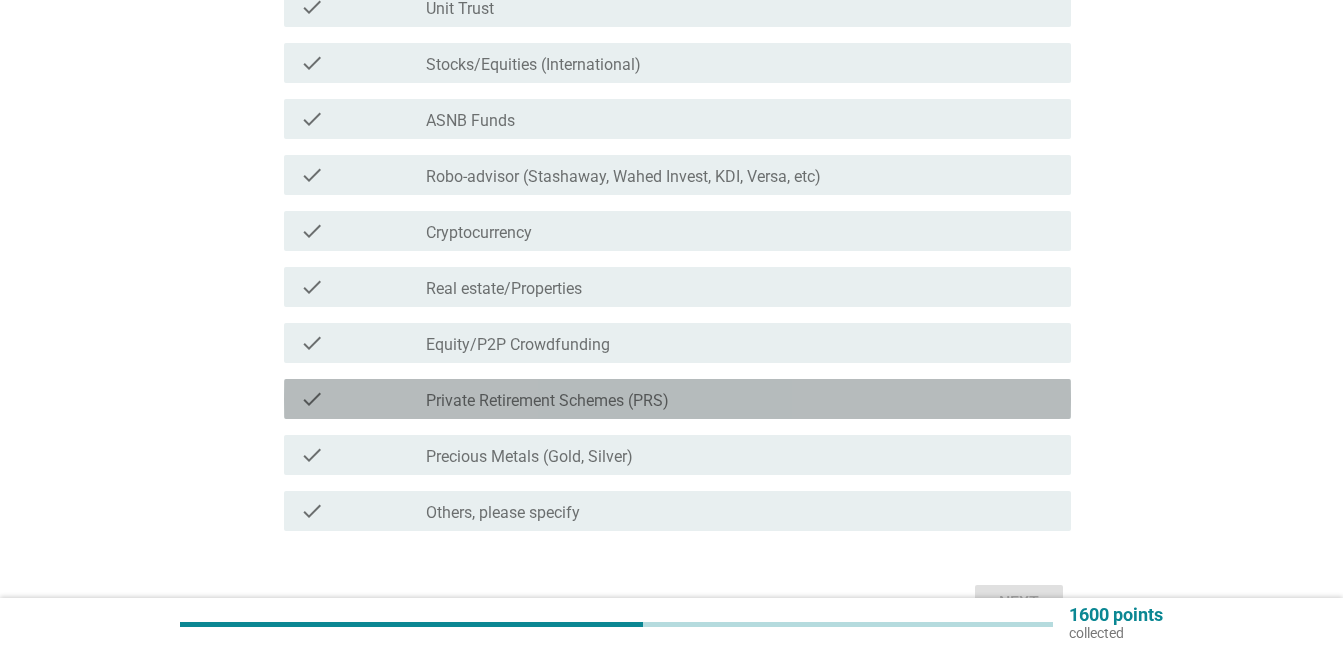 click on "check_box_outline_blank Private Retirement Schemes (PRS)" at bounding box center [740, 399] 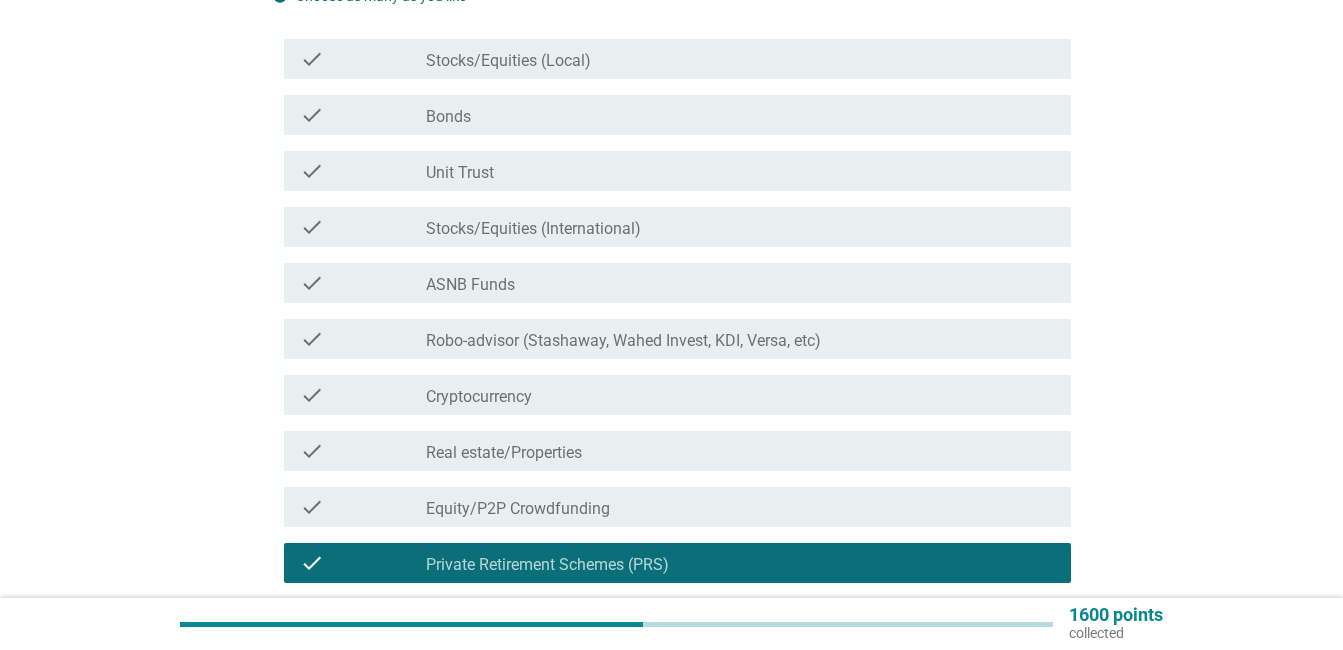 scroll, scrollTop: 200, scrollLeft: 0, axis: vertical 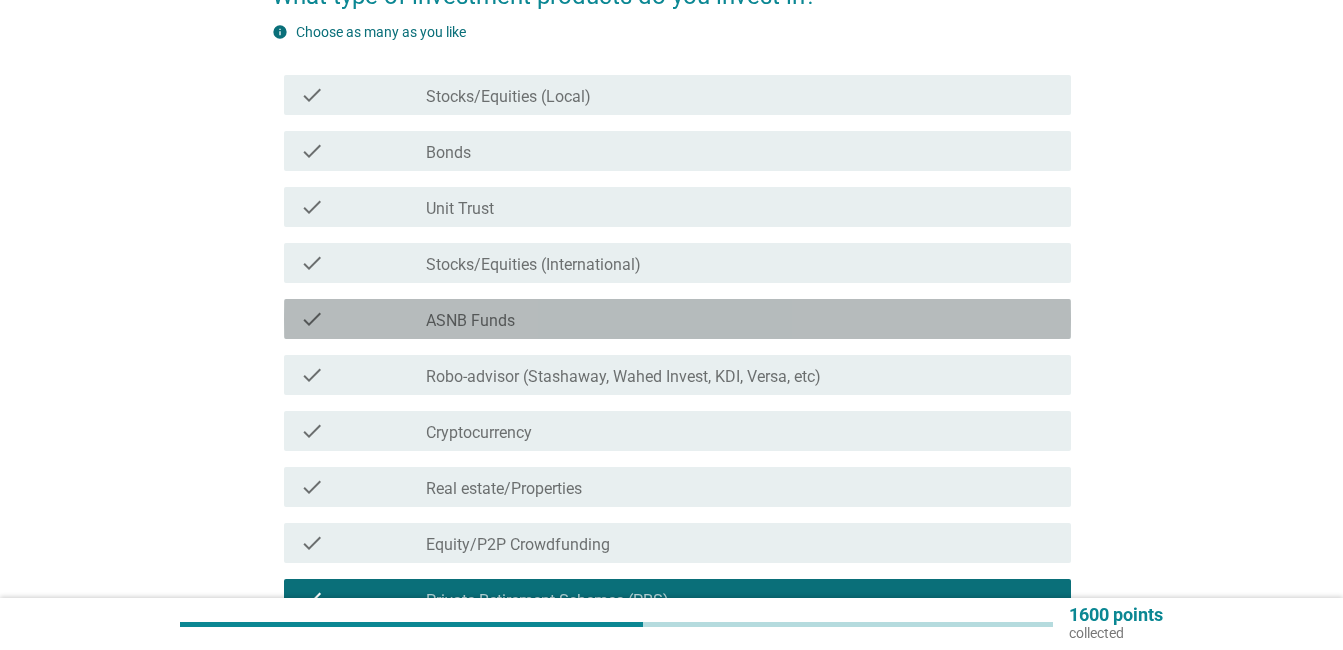 click on "check_box_outline_blank ASNB Funds" at bounding box center (740, 319) 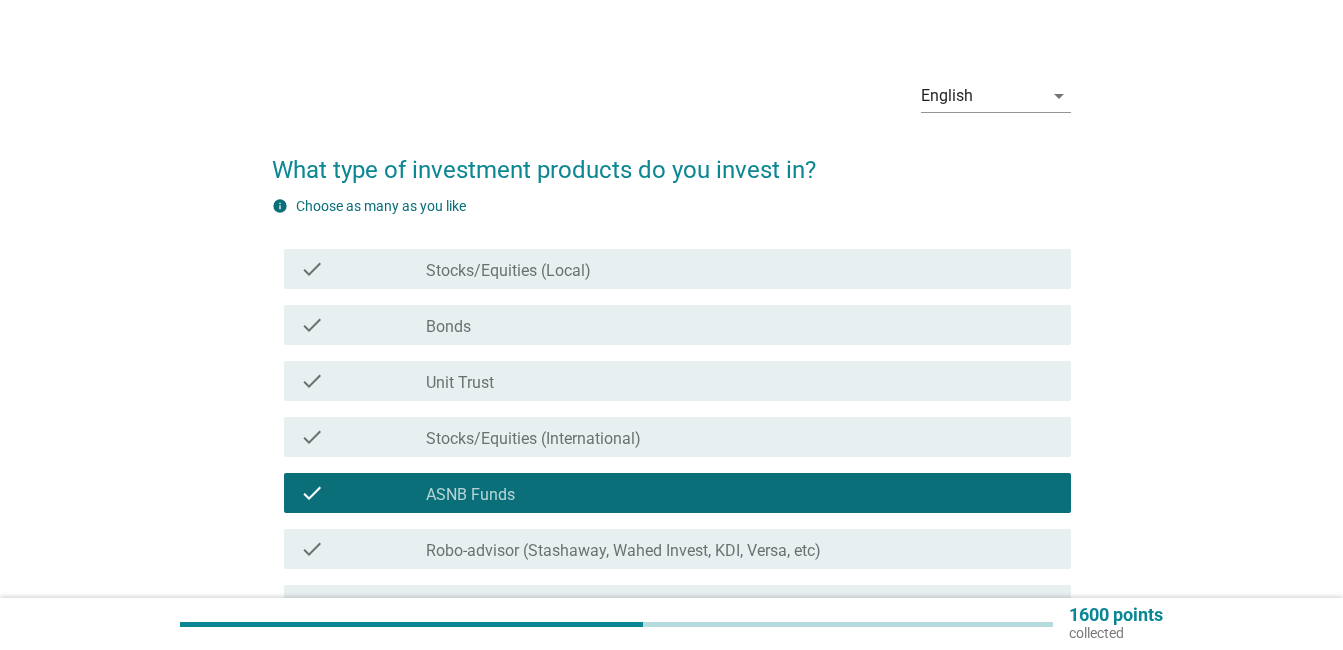 scroll, scrollTop: 0, scrollLeft: 0, axis: both 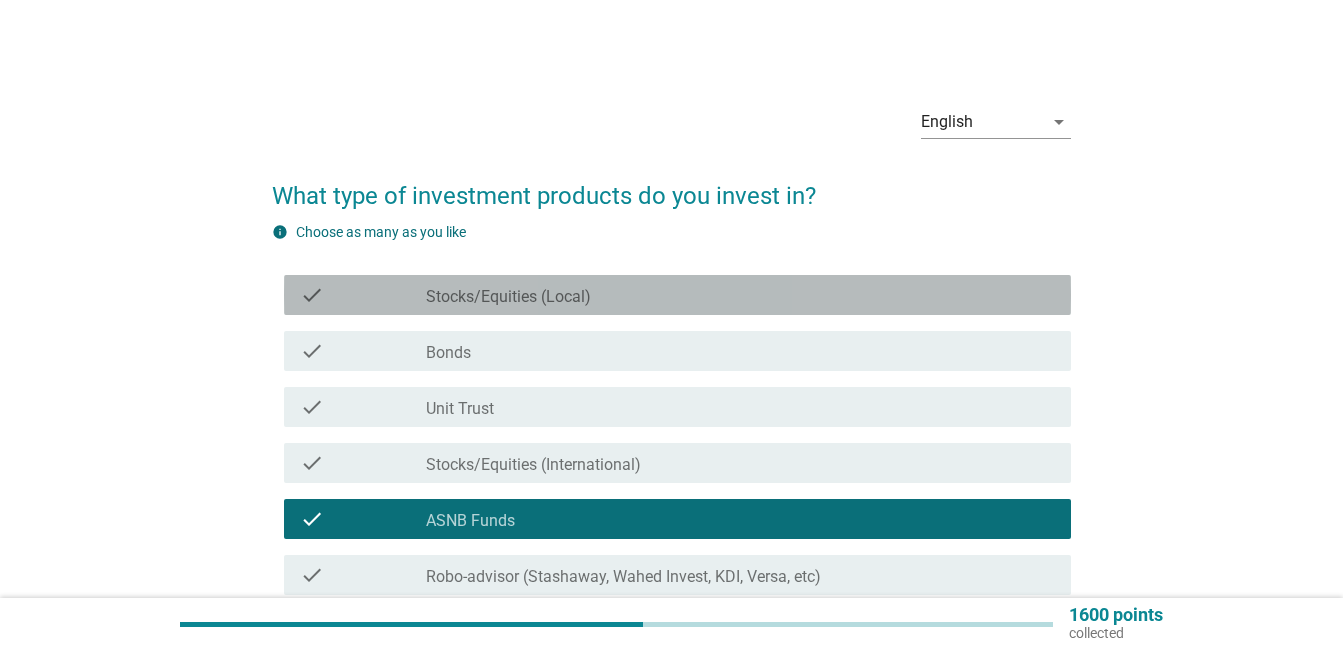 click on "check_box_outline_blank Stocks/Equities (Local)" at bounding box center (740, 295) 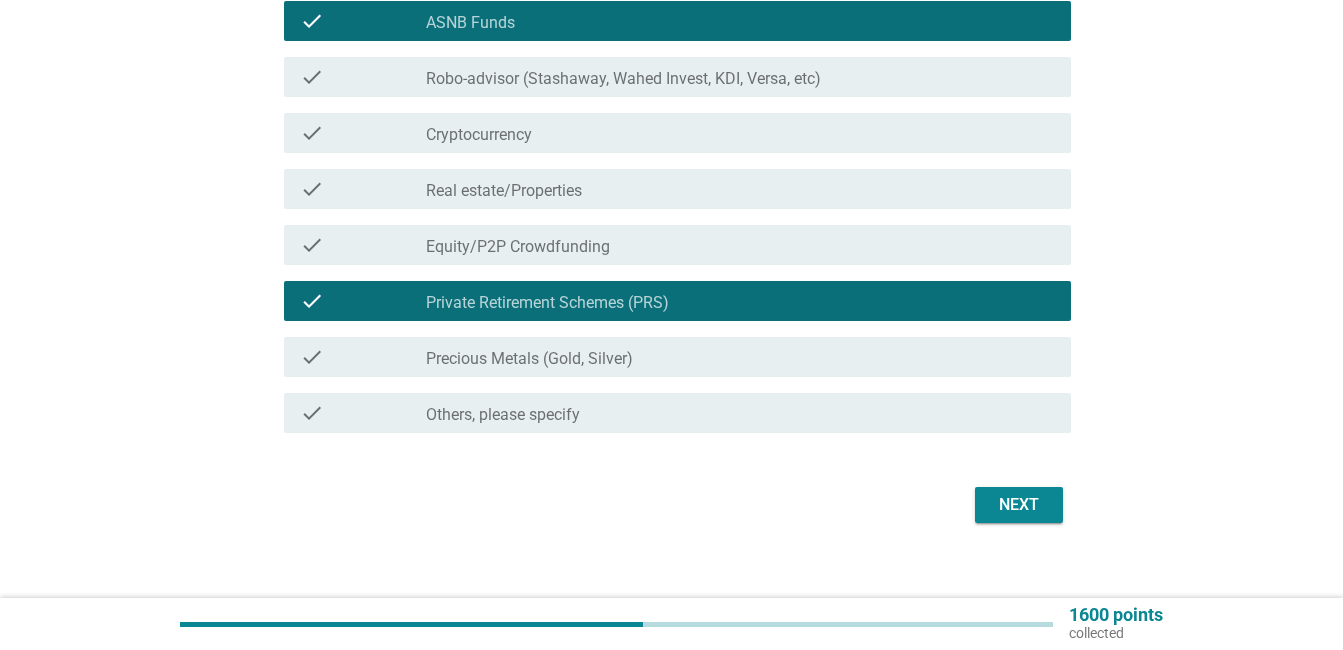 scroll, scrollTop: 500, scrollLeft: 0, axis: vertical 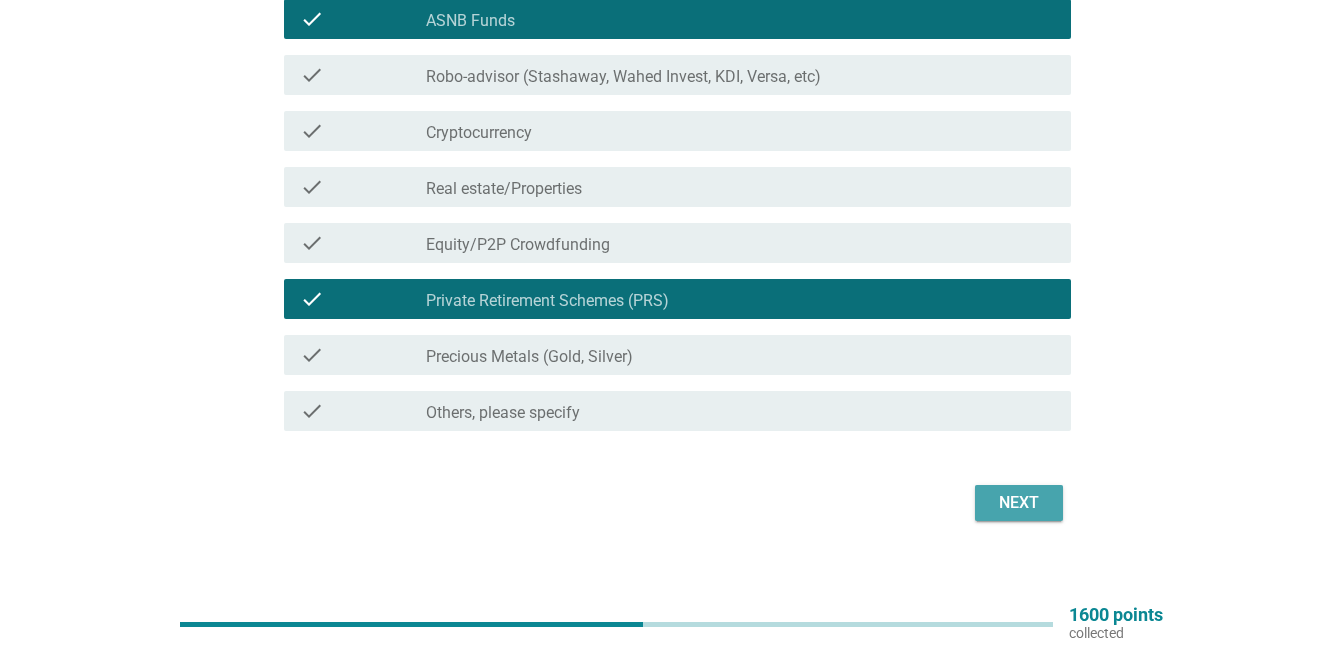 click on "Next" at bounding box center [1019, 503] 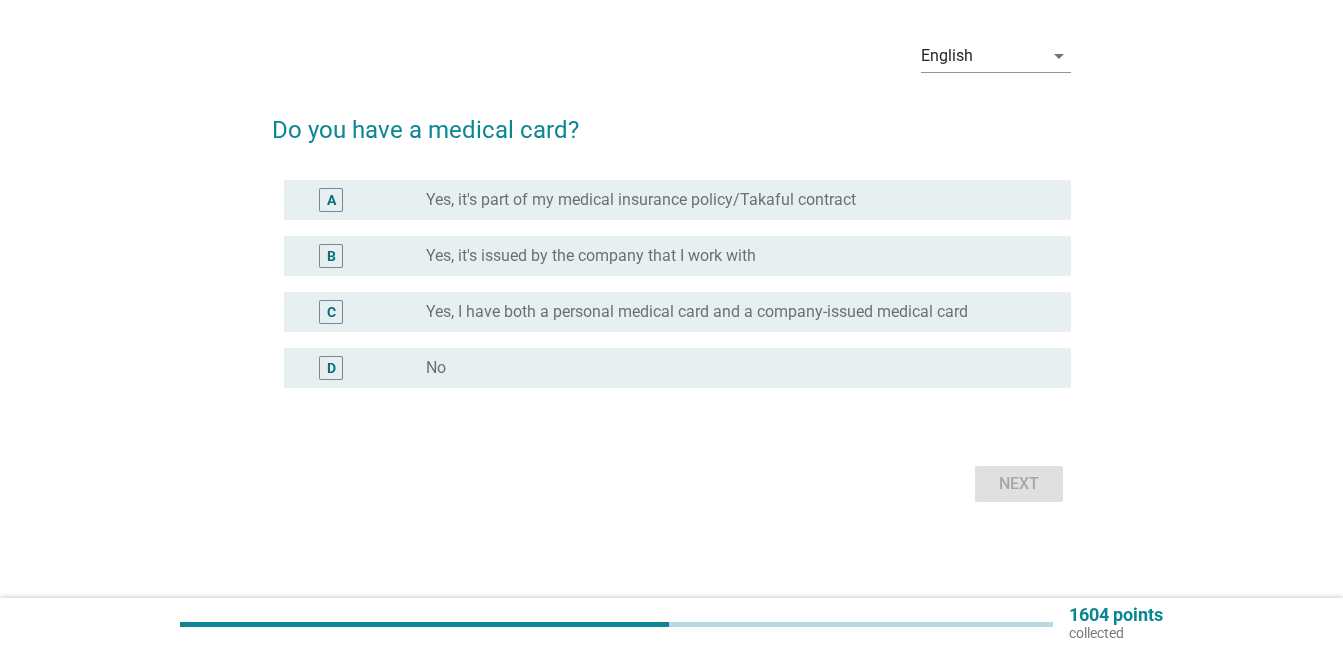 scroll, scrollTop: 0, scrollLeft: 0, axis: both 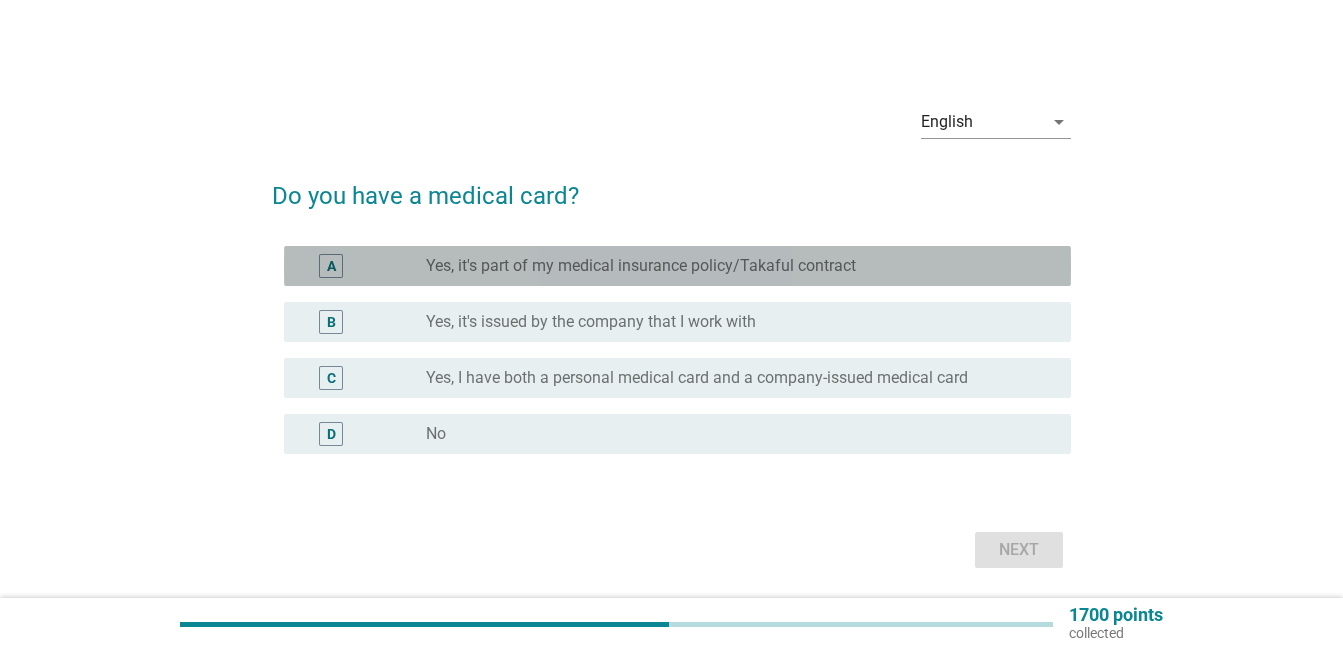 click on "Yes, it's part of my medical insurance policy/Takaful contract" at bounding box center [641, 266] 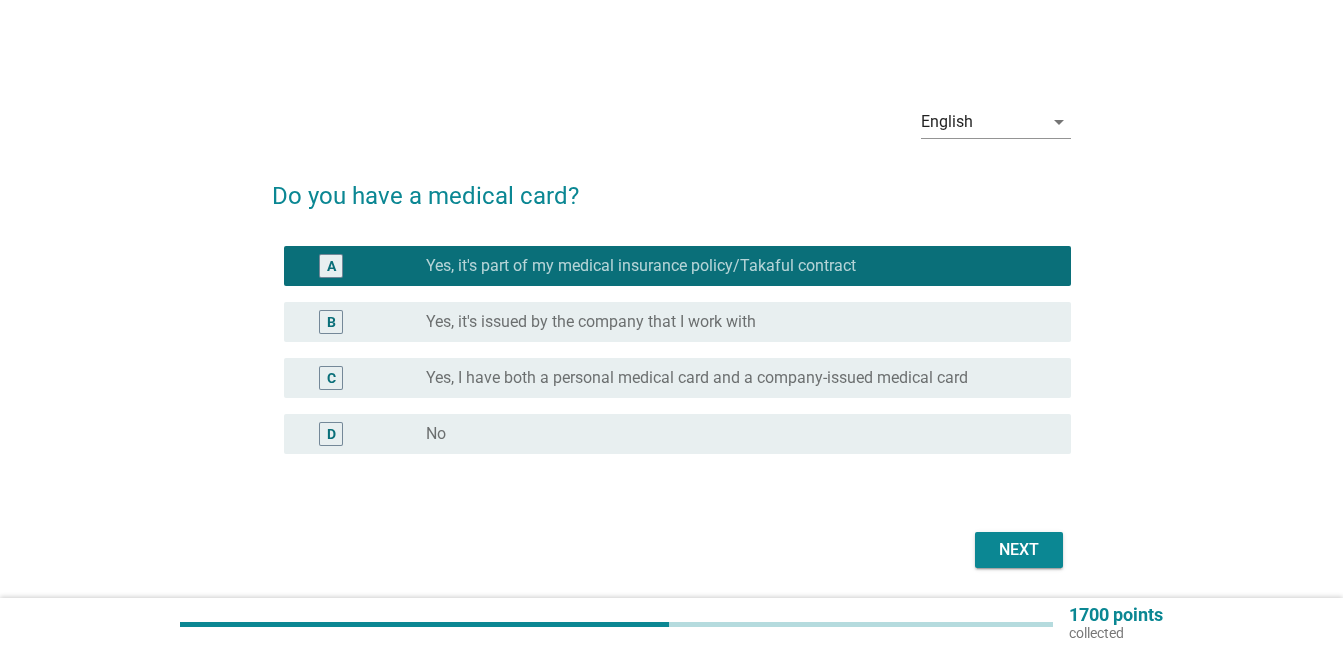 click on "Next" at bounding box center (1019, 550) 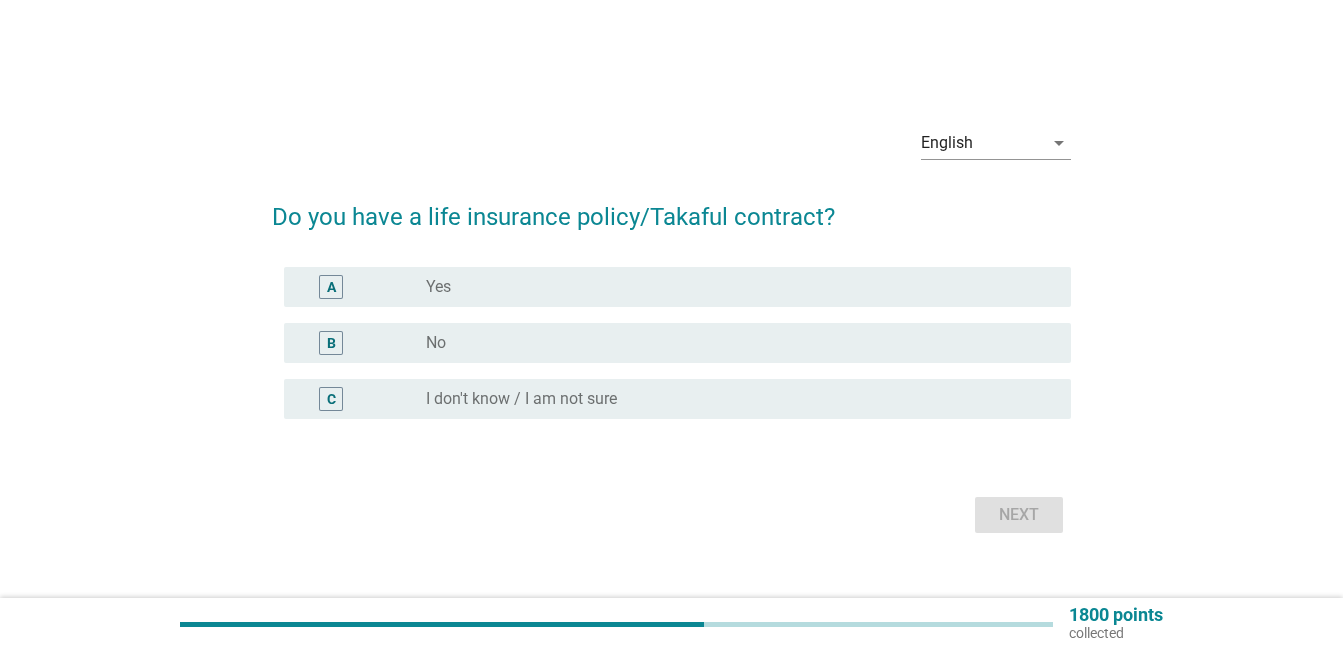 click on "radio_button_unchecked I don't know / I am not sure" at bounding box center (732, 399) 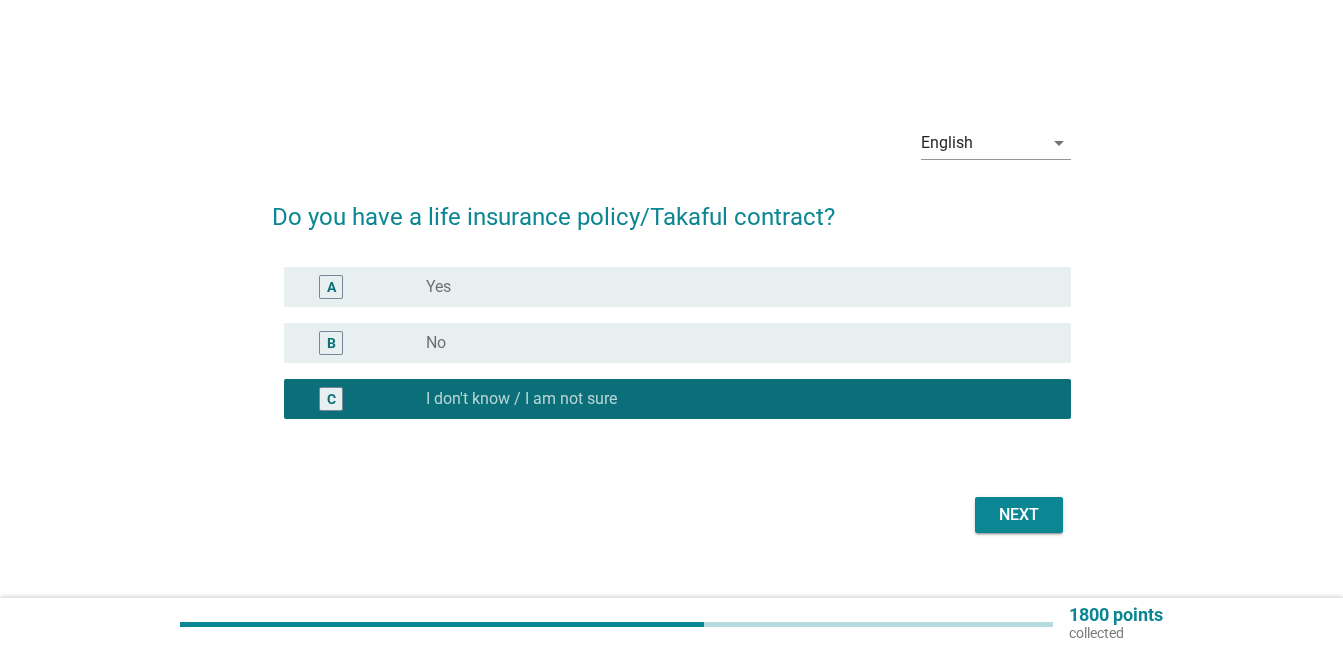 click on "Next" at bounding box center (1019, 515) 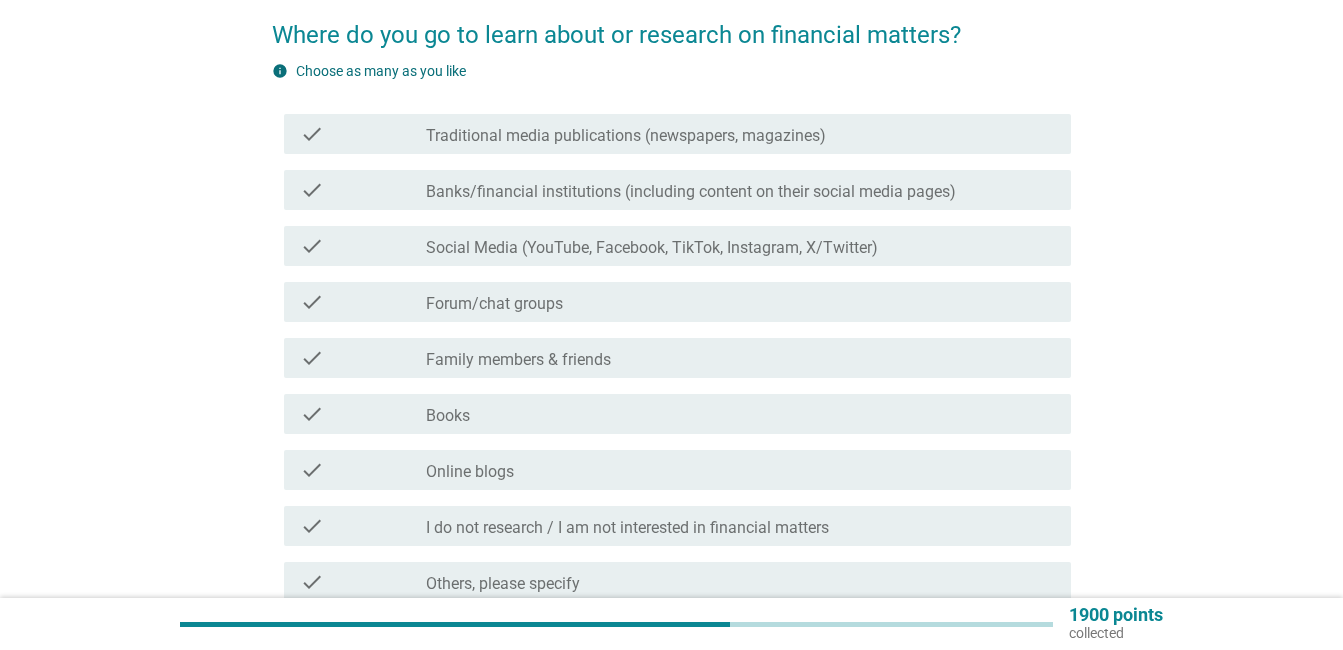 scroll, scrollTop: 200, scrollLeft: 0, axis: vertical 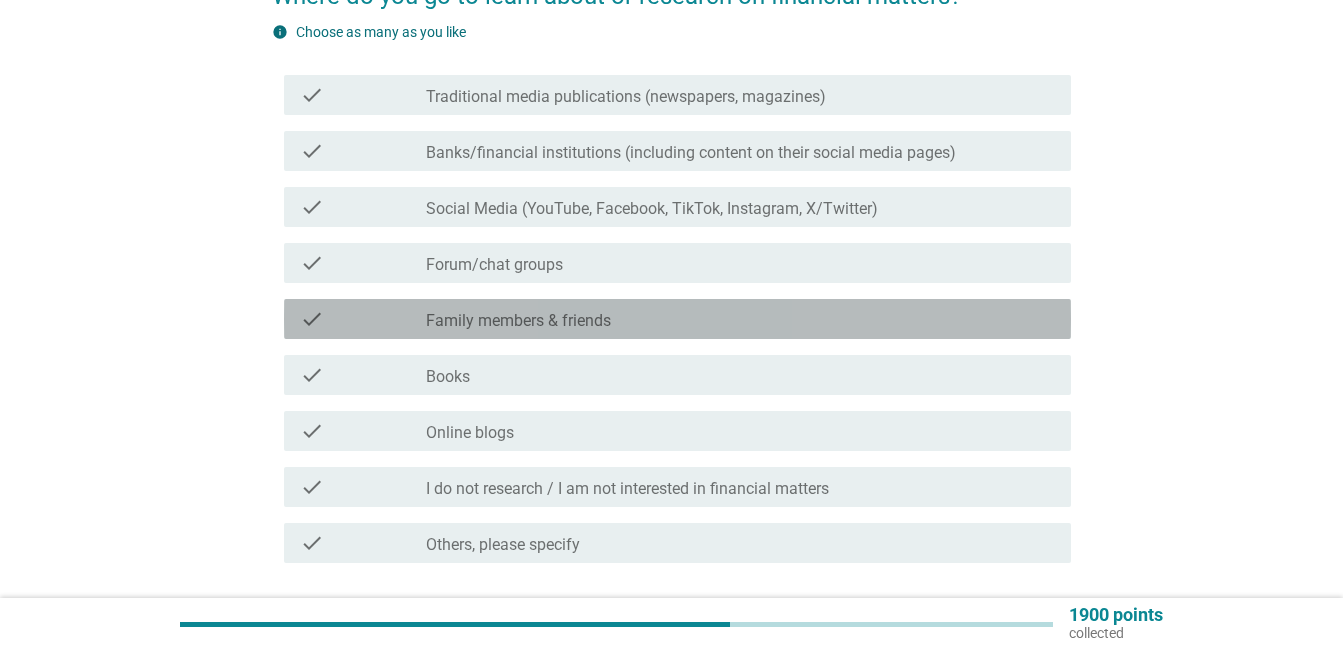 click on "Family members & friends" at bounding box center (518, 321) 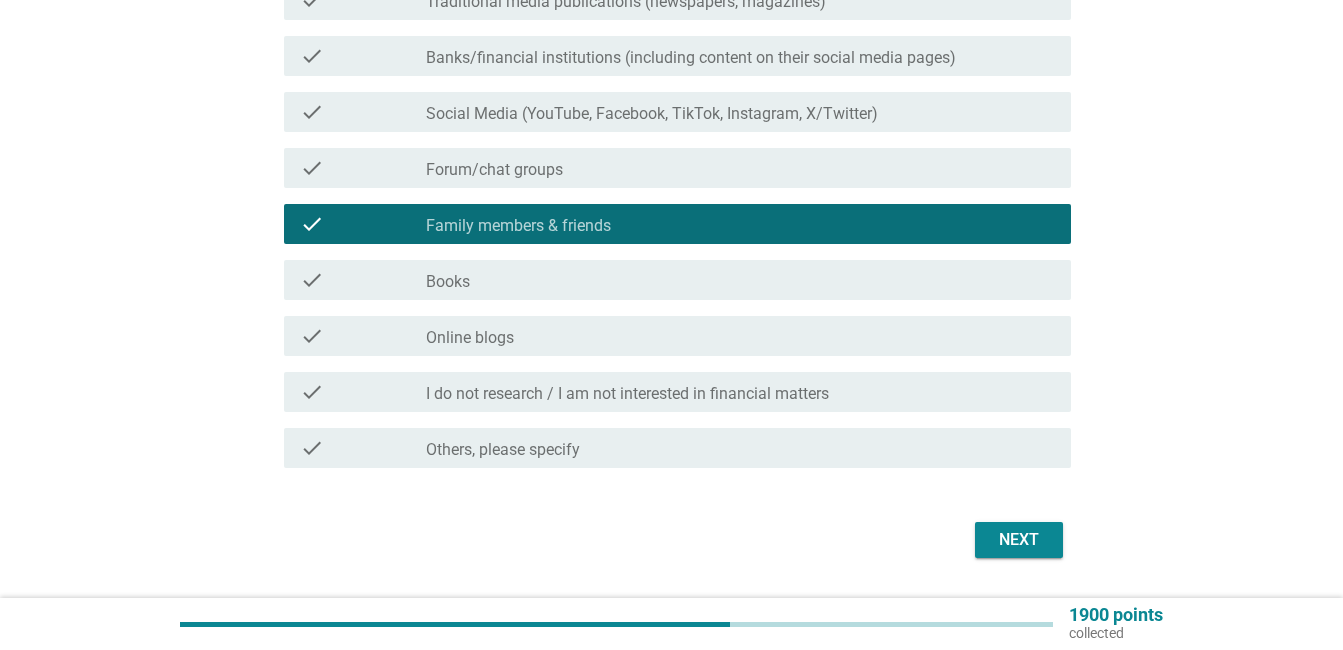 scroll, scrollTop: 300, scrollLeft: 0, axis: vertical 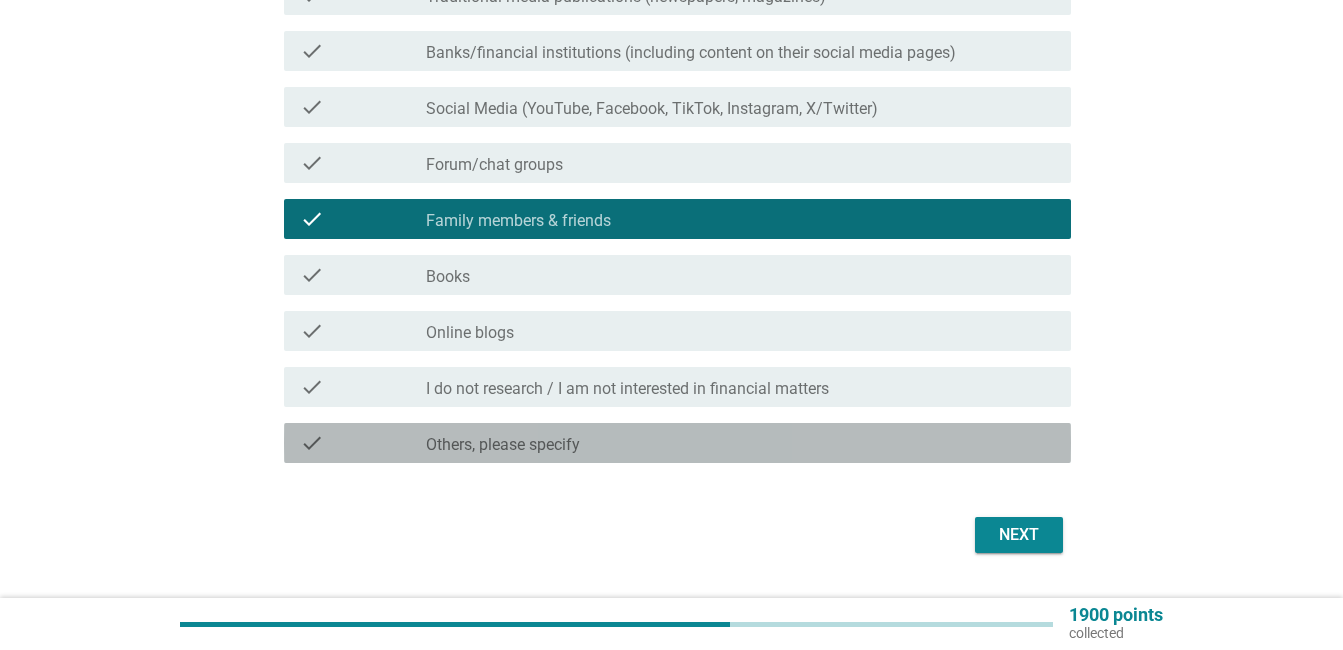 click on "check_box_outline_blank Others, please specify" at bounding box center (740, 443) 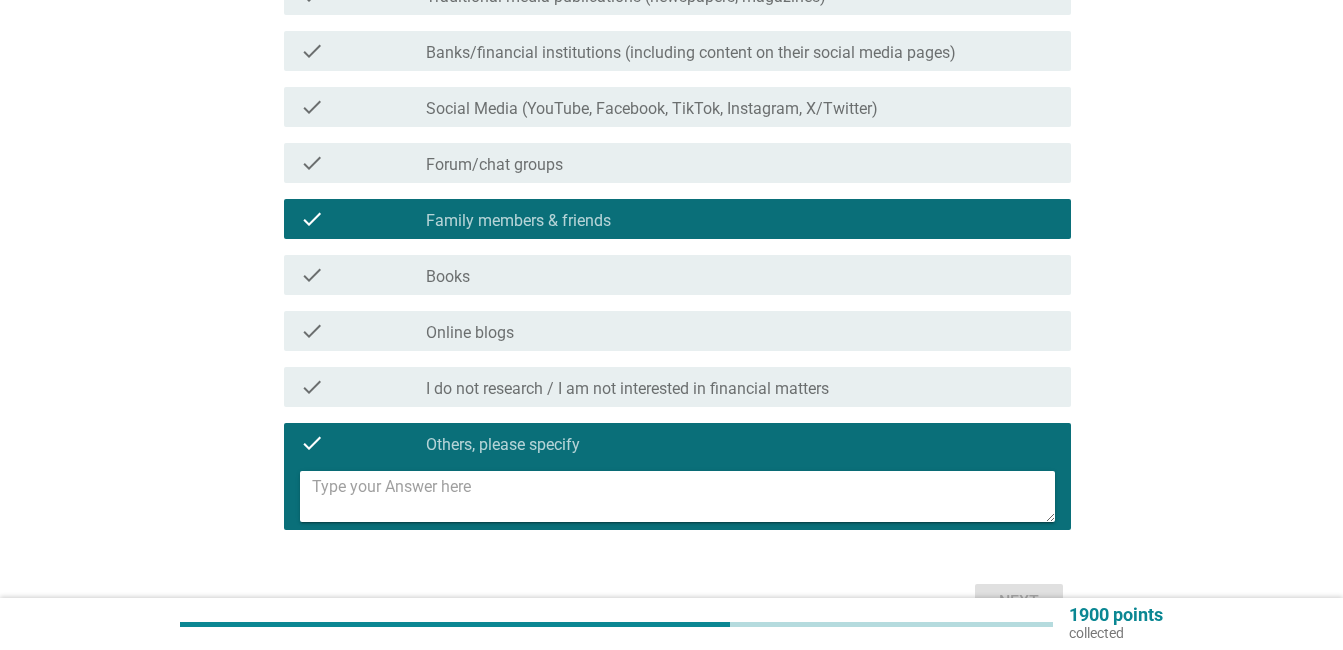 click at bounding box center (683, 496) 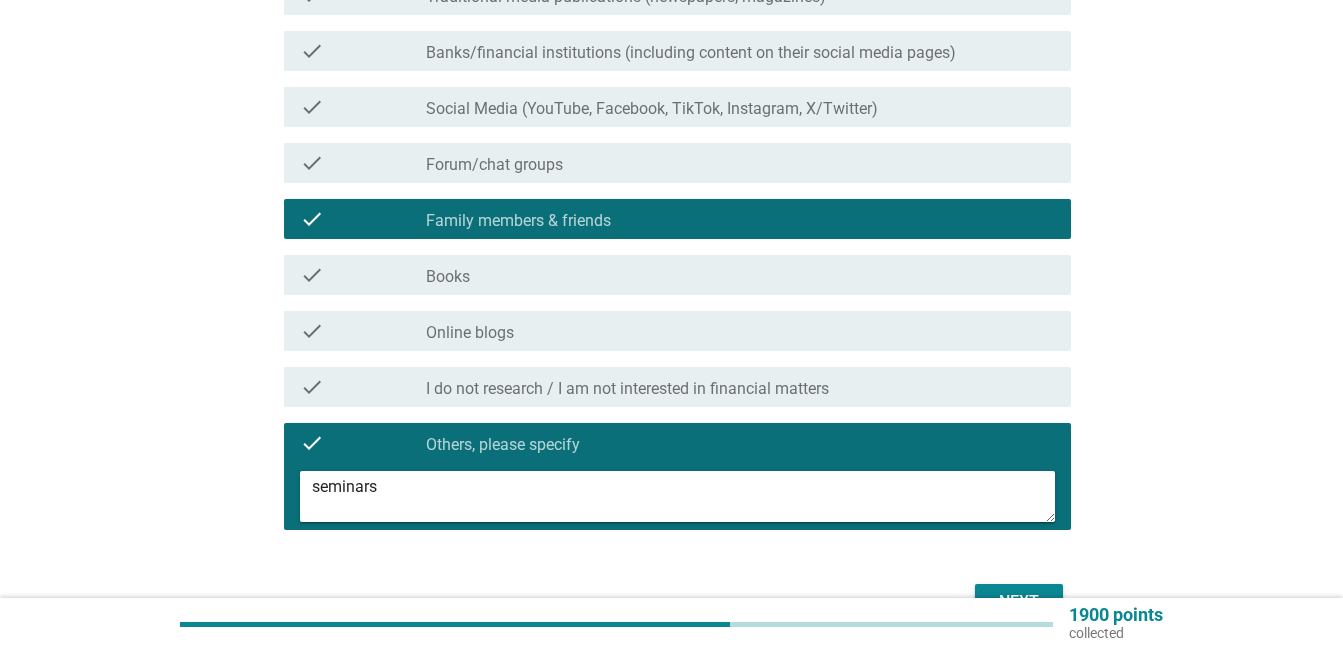 type on "seminars" 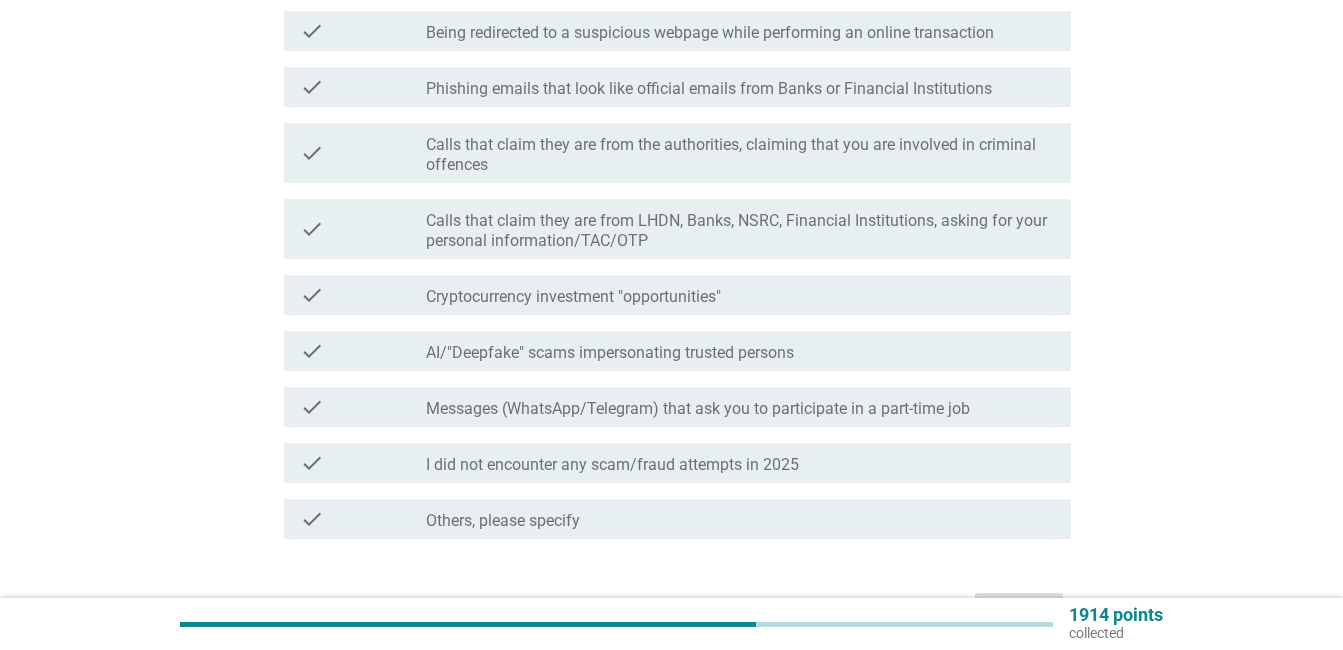 scroll, scrollTop: 0, scrollLeft: 0, axis: both 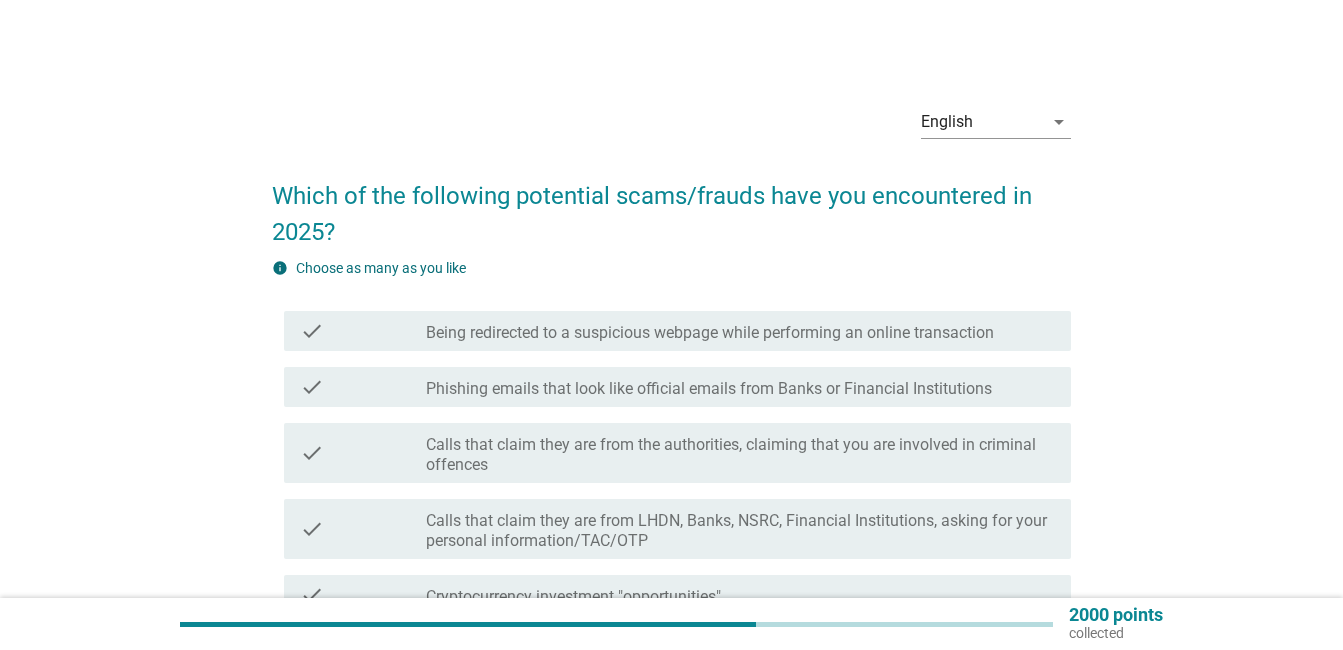 click on "Phishing emails that look like official emails from Banks or Financial Institutions" at bounding box center (709, 389) 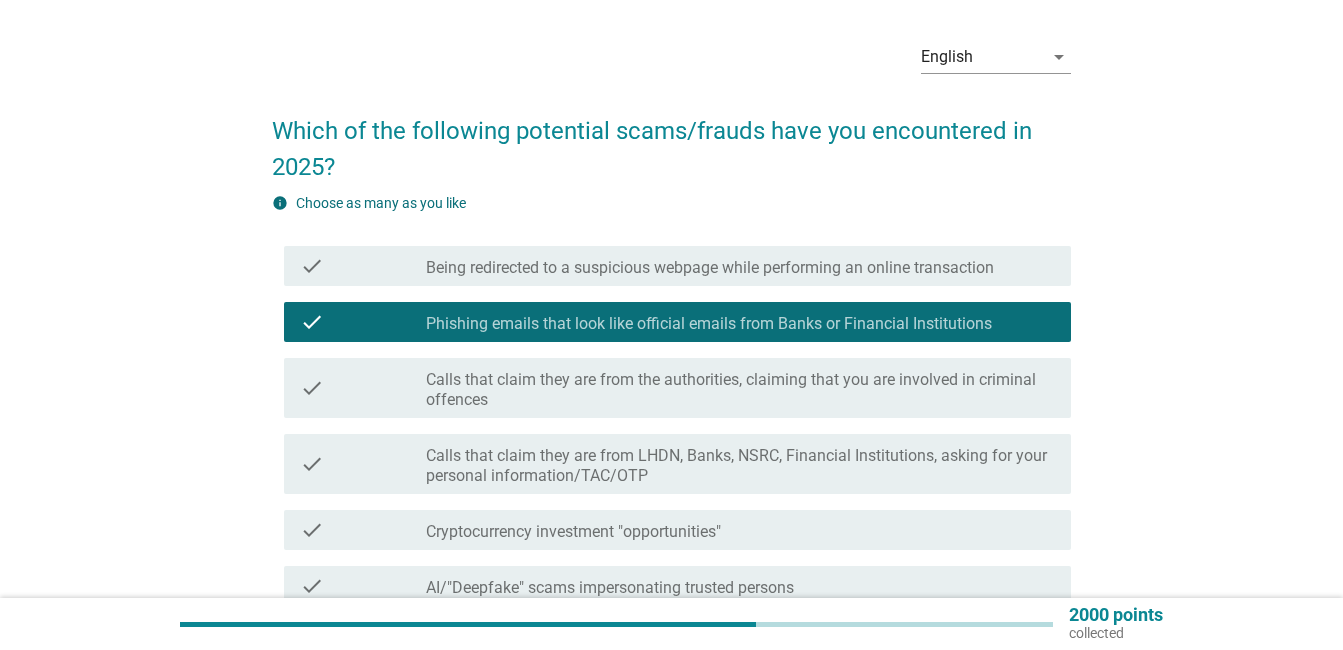 scroll, scrollTop: 100, scrollLeft: 0, axis: vertical 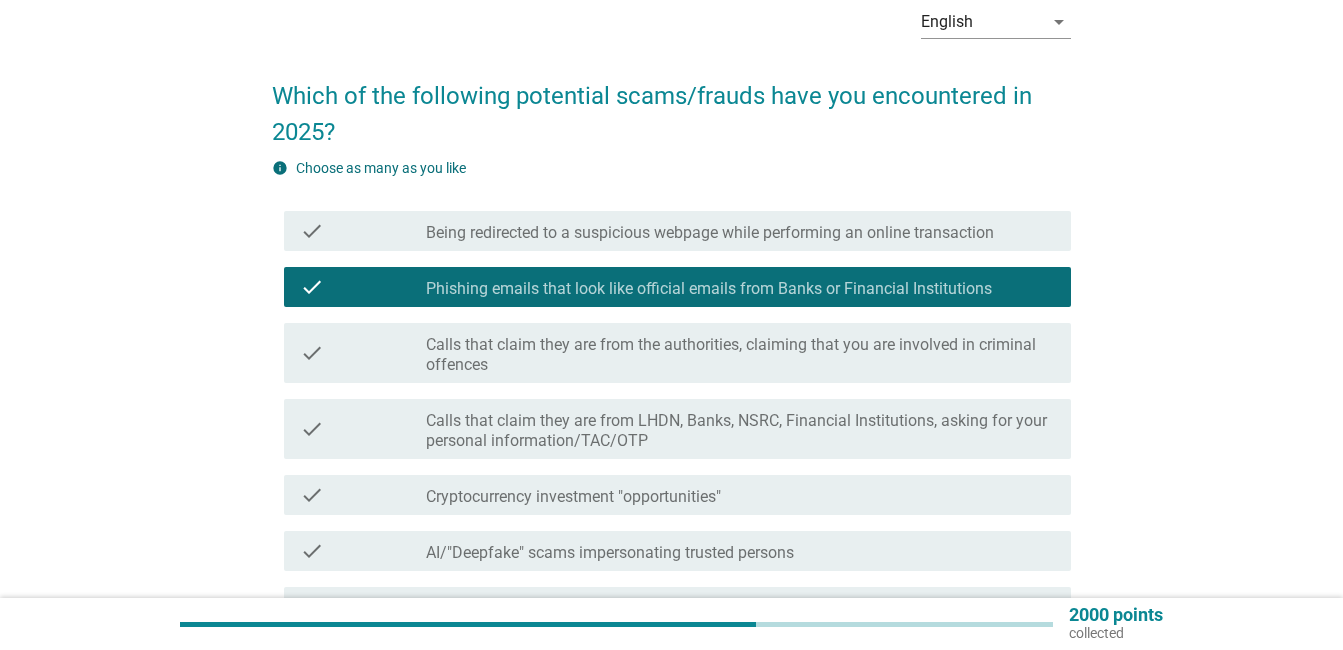 click on "Calls that claim they are from the authorities, claiming that you are involved in criminal offences" at bounding box center (740, 355) 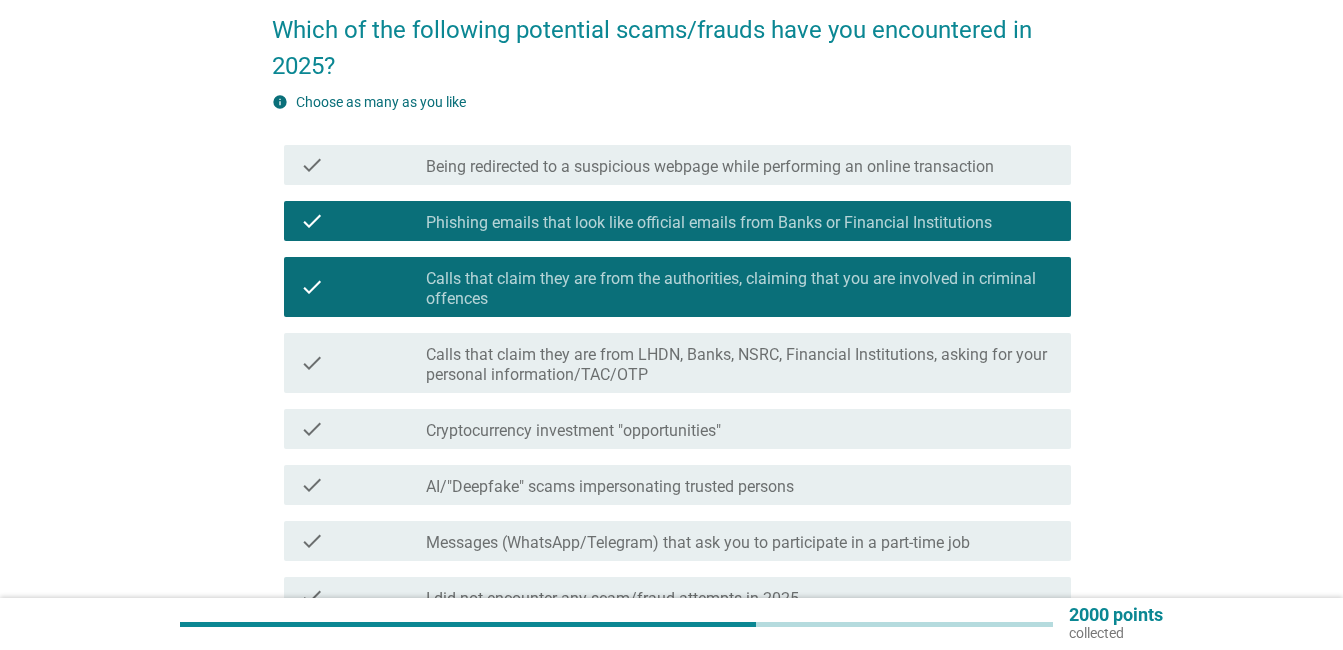 scroll, scrollTop: 200, scrollLeft: 0, axis: vertical 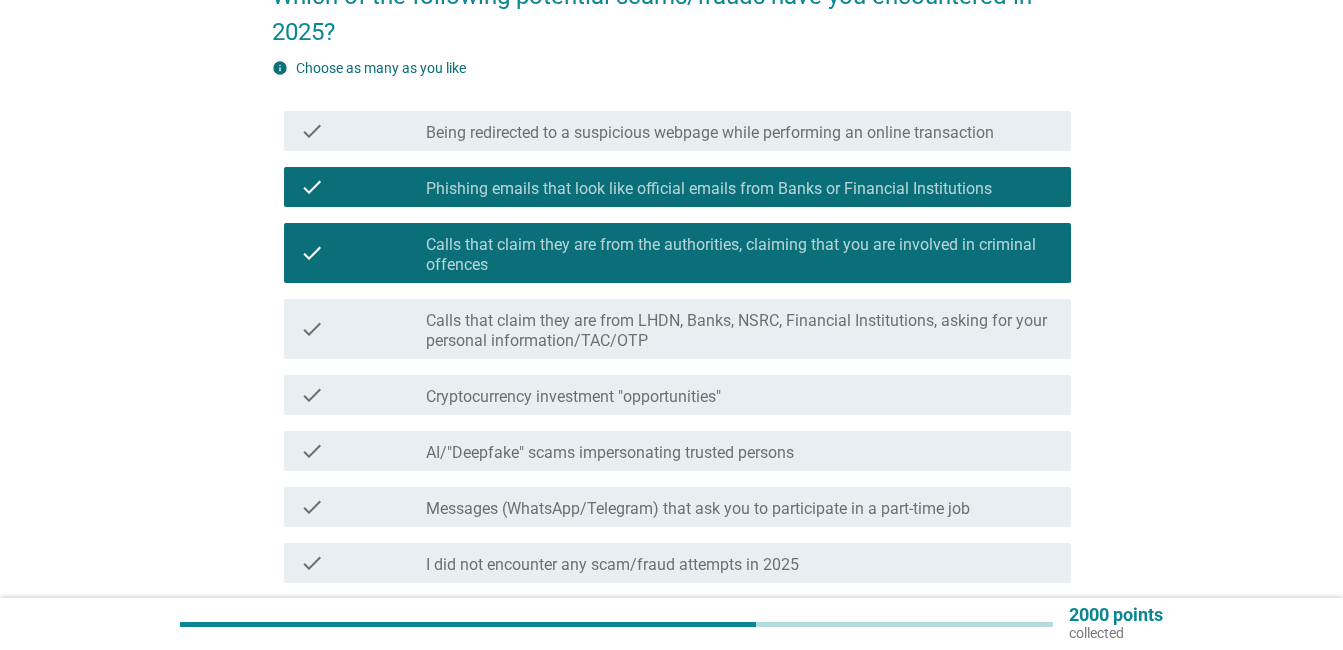click on "Calls that claim they are from LHDN, Banks, NSRC, Financial Institutions, asking for your personal information/TAC/OTP" at bounding box center [740, 331] 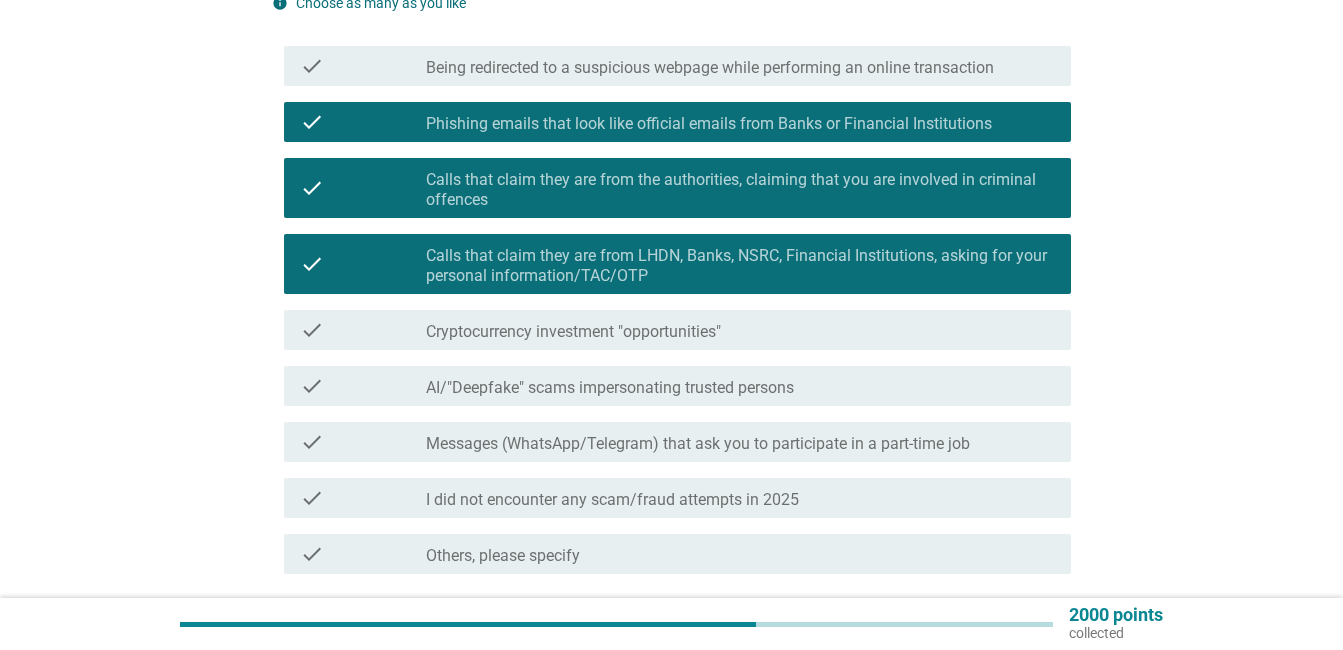 scroll, scrollTop: 300, scrollLeft: 0, axis: vertical 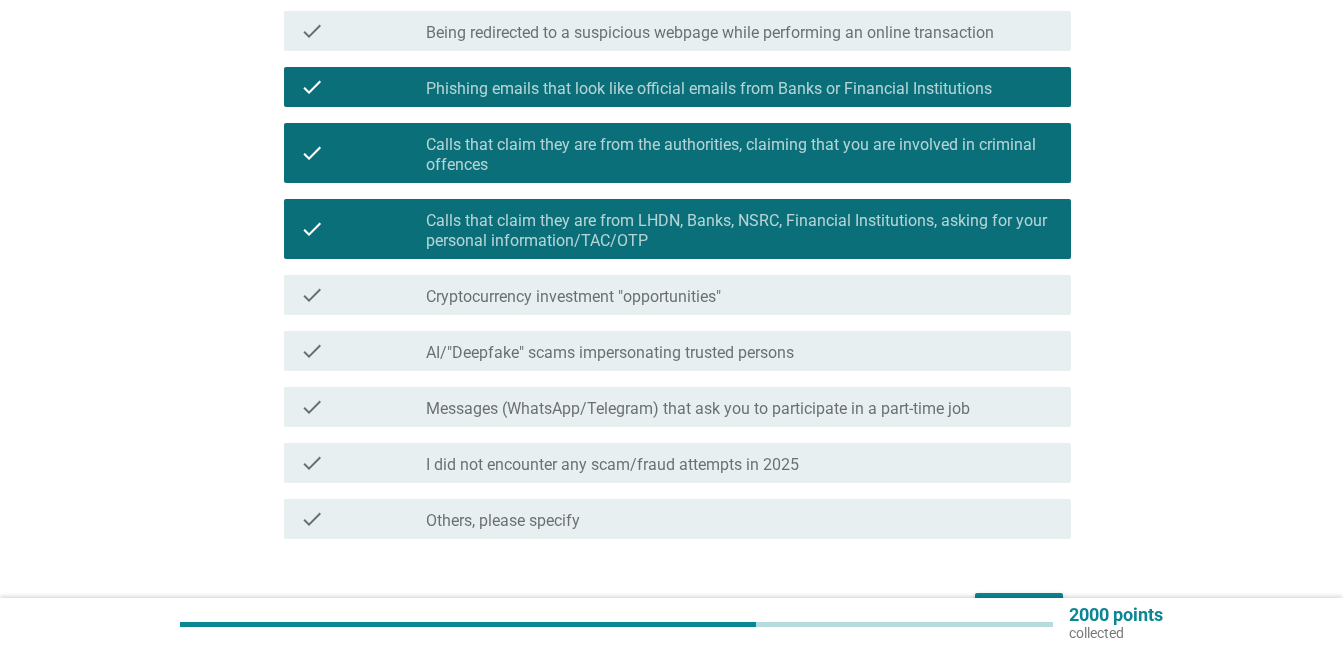 click on "Messages (WhatsApp/Telegram) that ask you to participate in a part-time job" at bounding box center [698, 409] 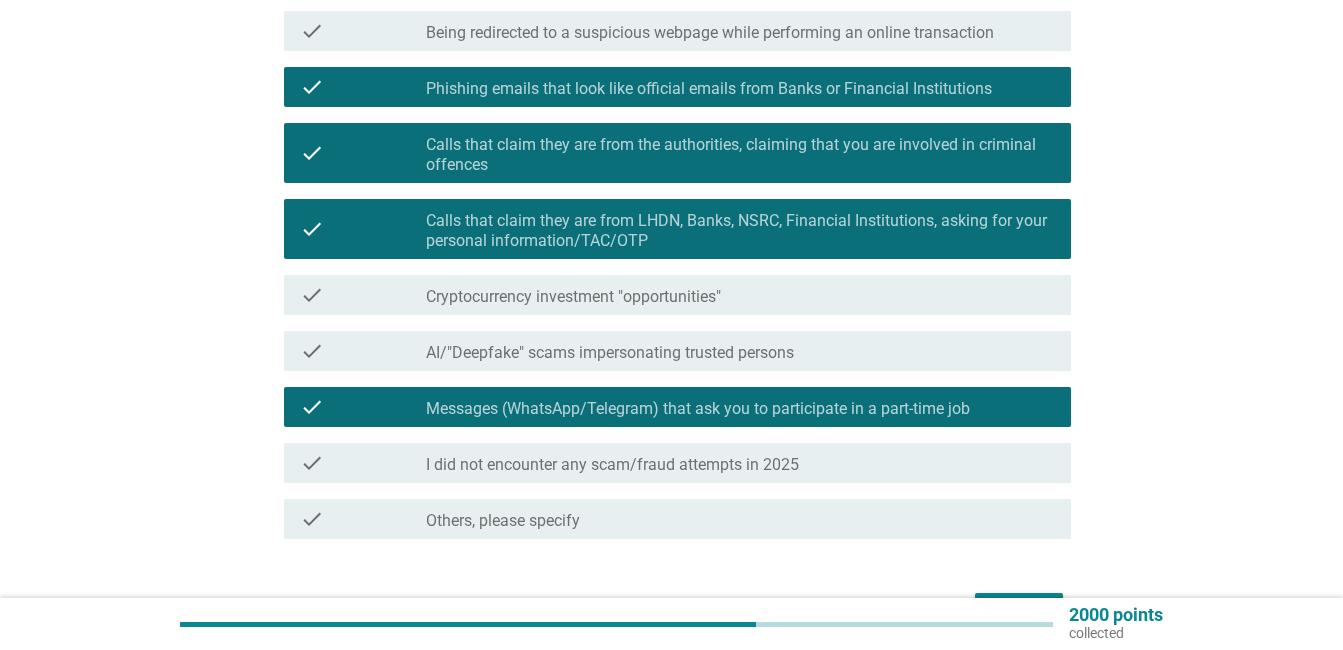scroll, scrollTop: 400, scrollLeft: 0, axis: vertical 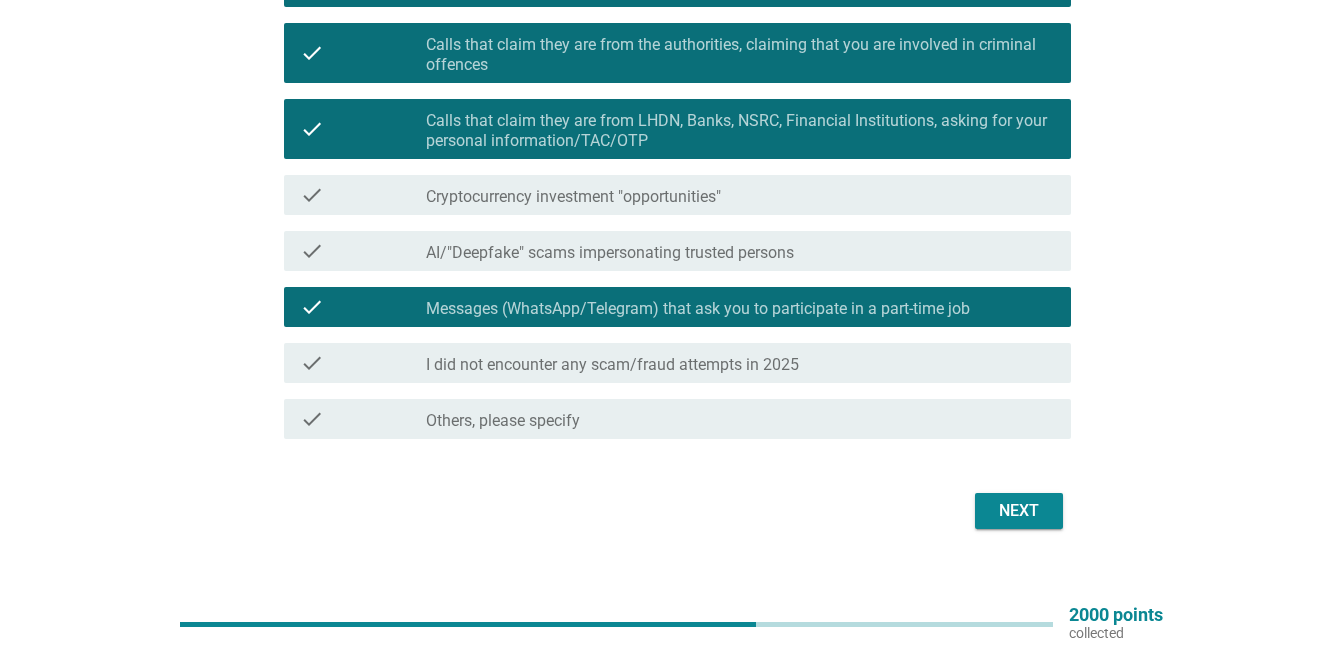 click on "Next" at bounding box center (1019, 511) 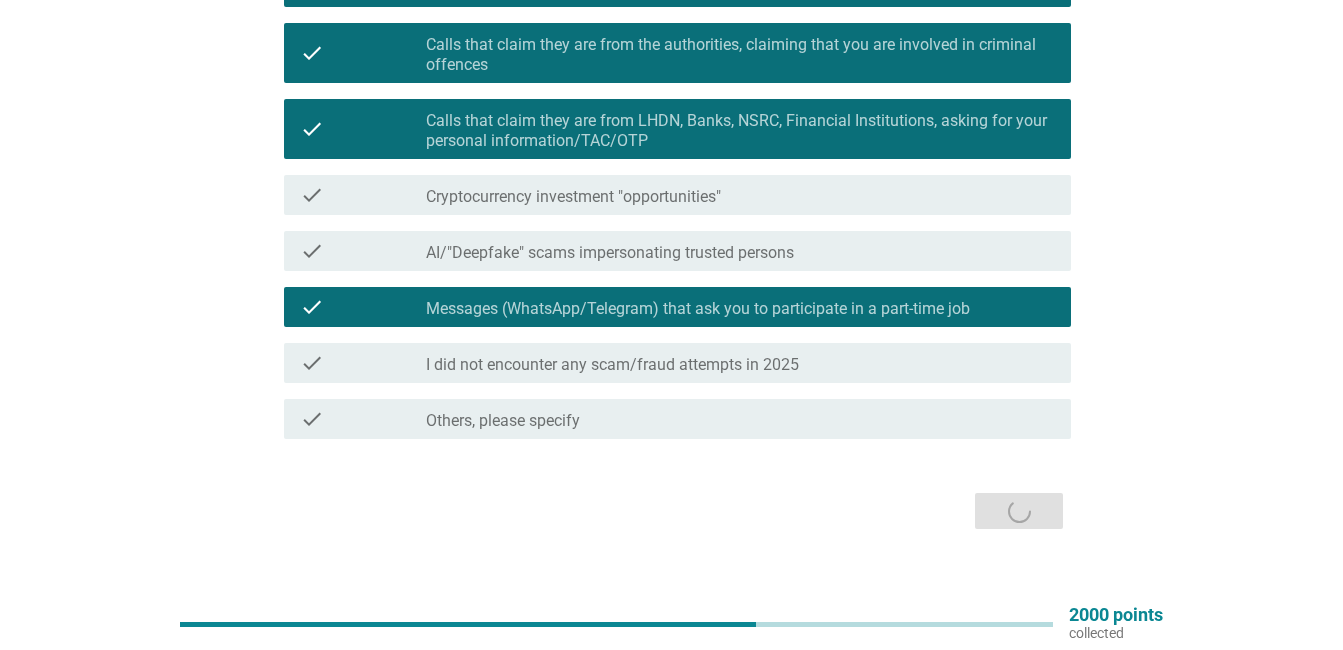 scroll, scrollTop: 0, scrollLeft: 0, axis: both 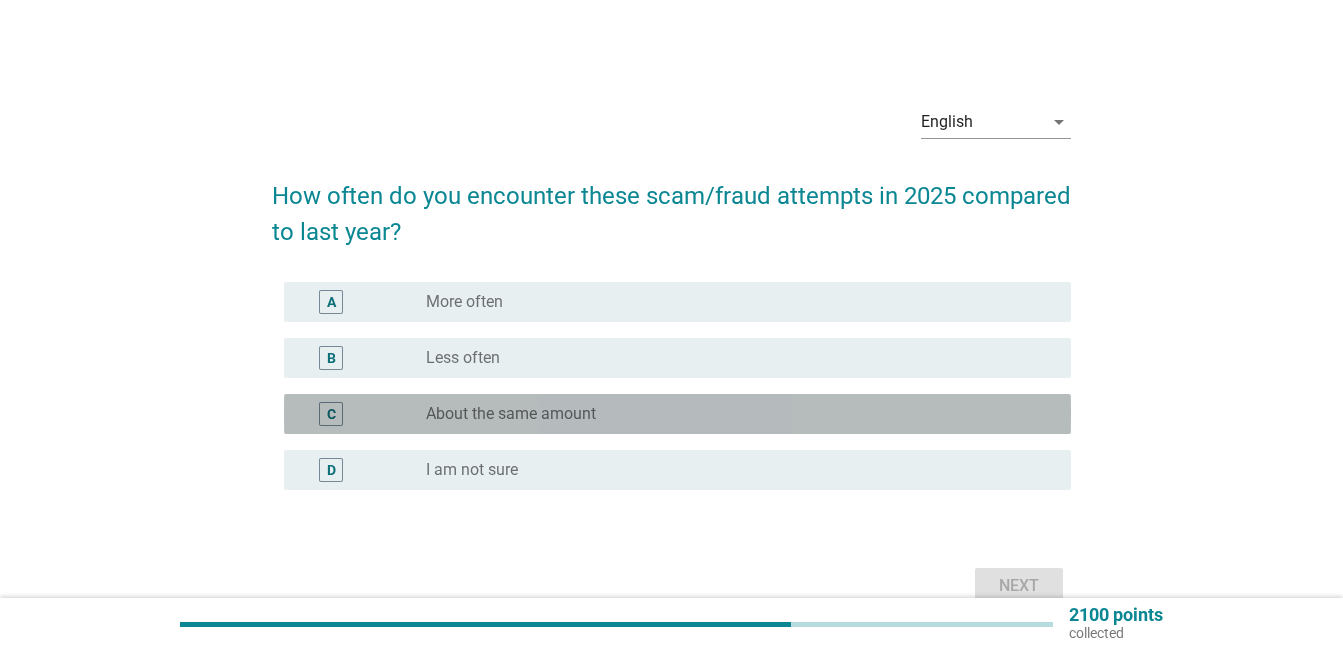 click on "radio_button_unchecked About the same amount" at bounding box center [732, 414] 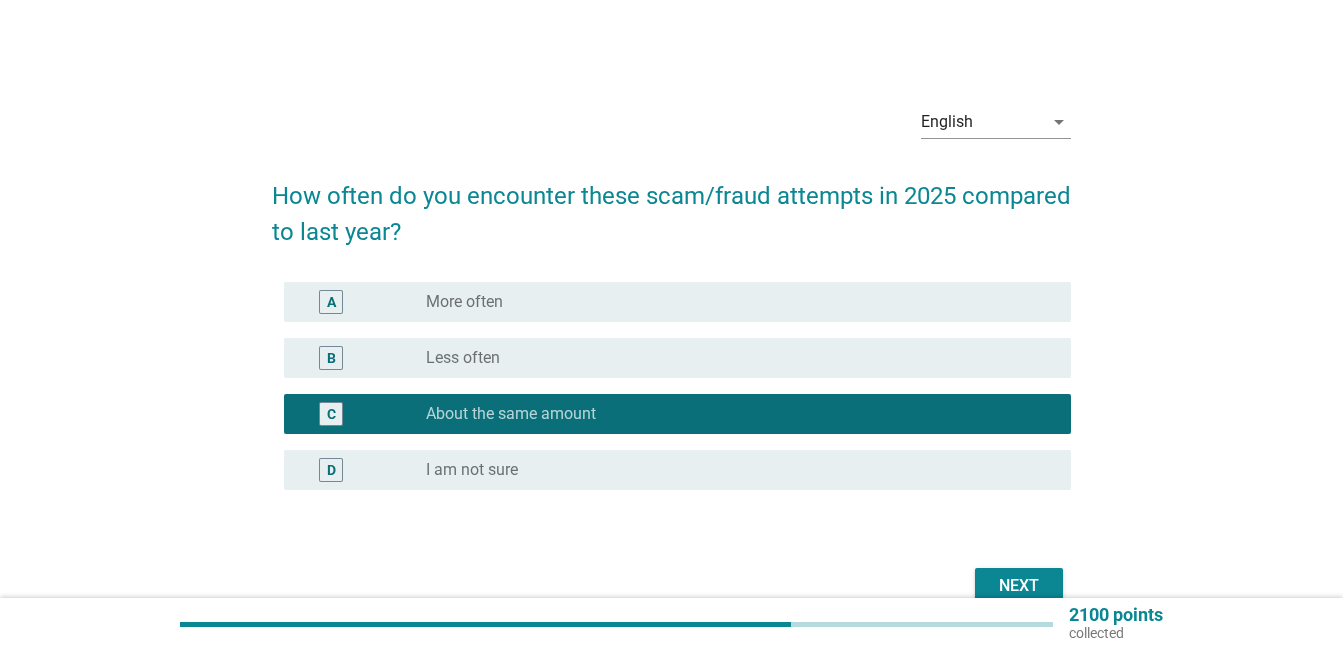 click on "Next" at bounding box center [1019, 586] 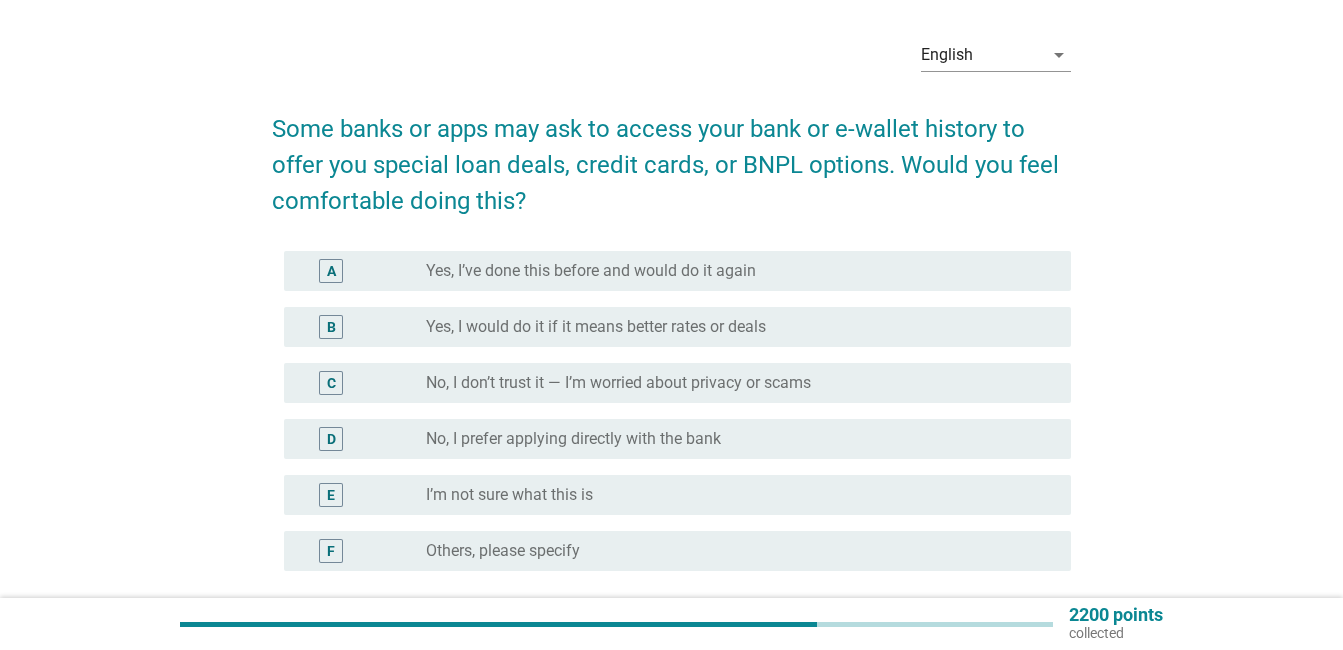 scroll, scrollTop: 100, scrollLeft: 0, axis: vertical 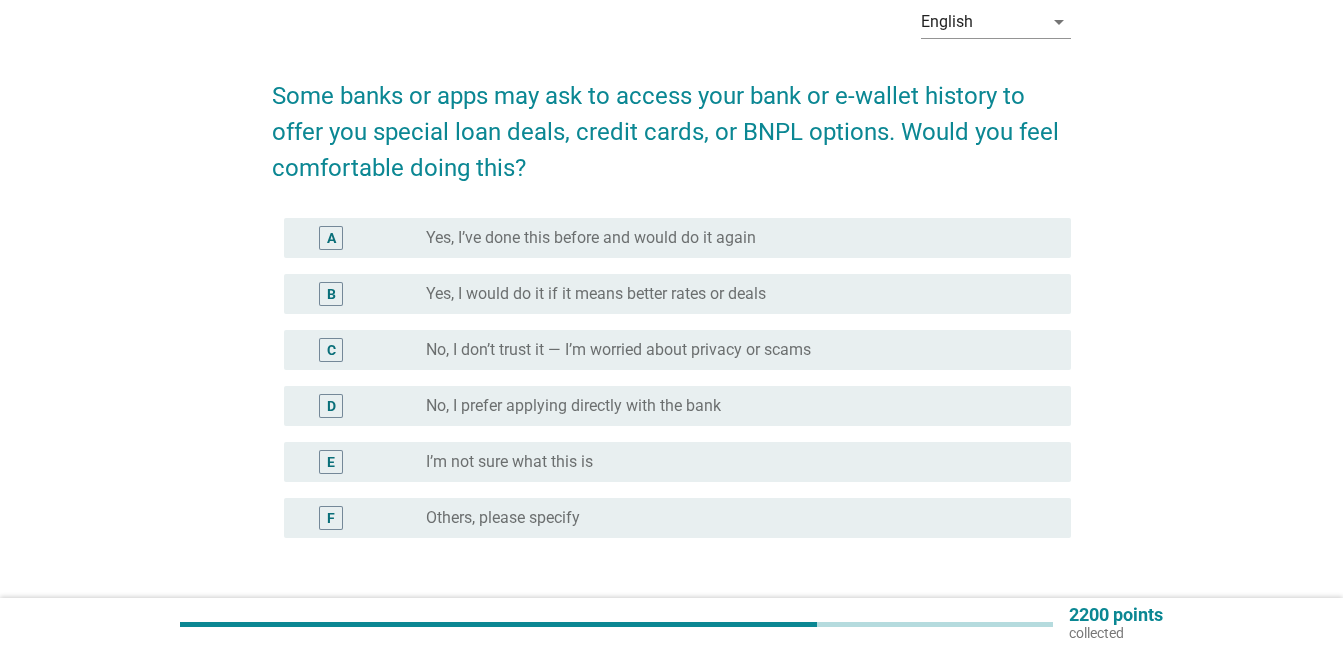 click on "radio_button_unchecked No, I prefer applying directly with the bank" at bounding box center [732, 406] 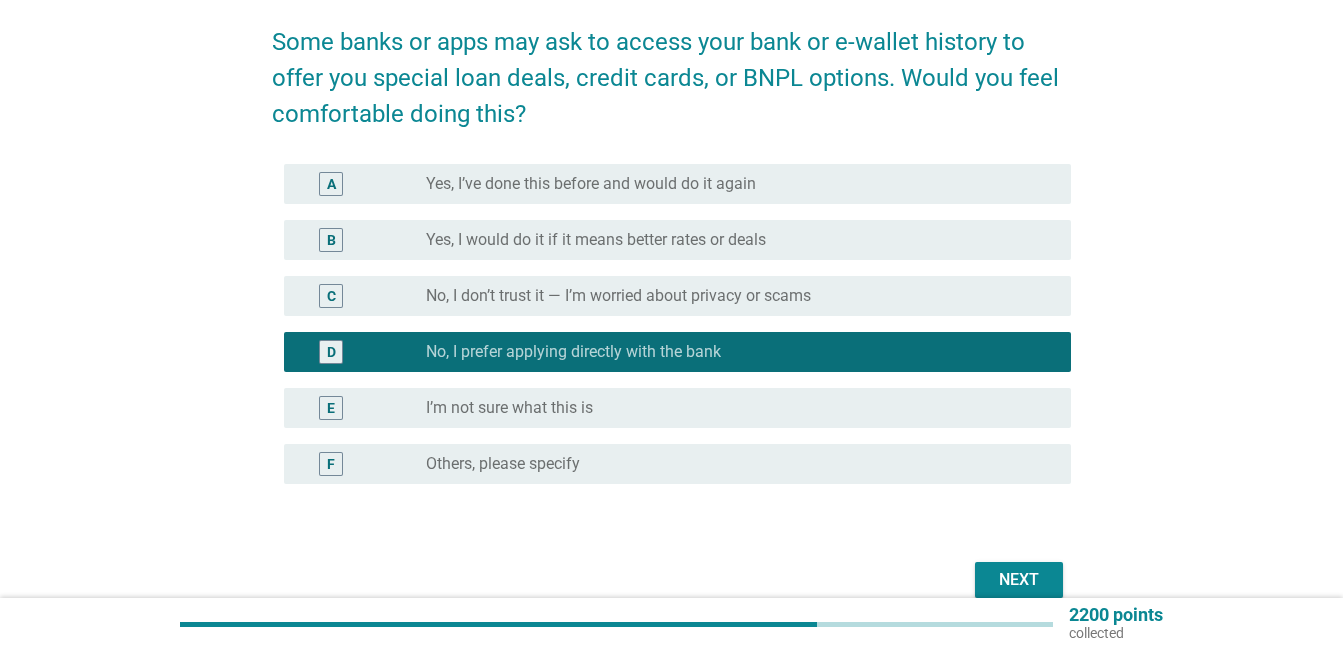 scroll, scrollTop: 200, scrollLeft: 0, axis: vertical 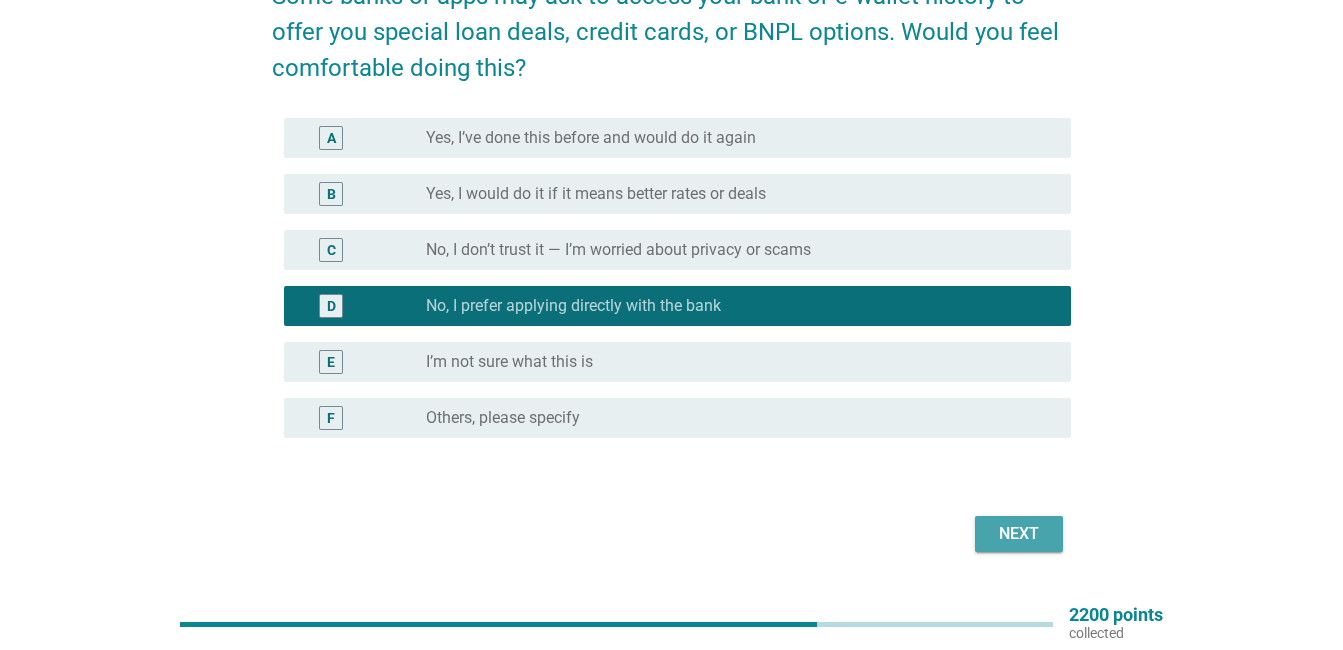 click on "Next" at bounding box center (1019, 534) 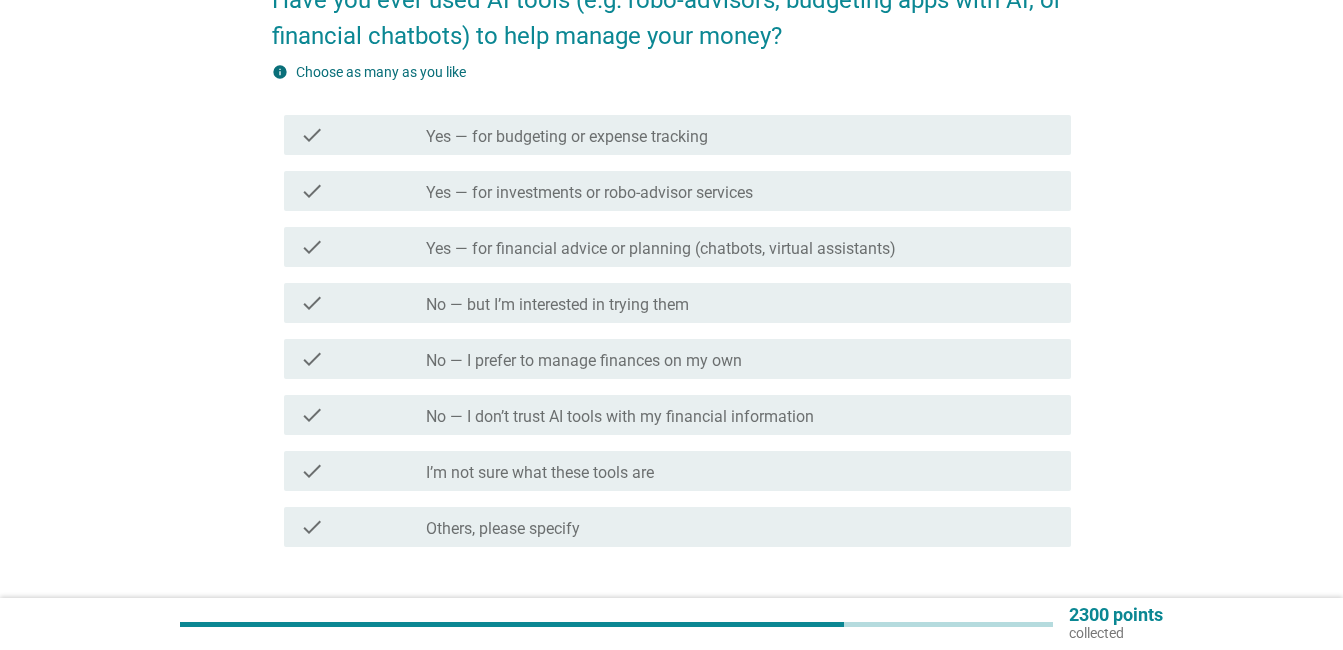 scroll, scrollTop: 200, scrollLeft: 0, axis: vertical 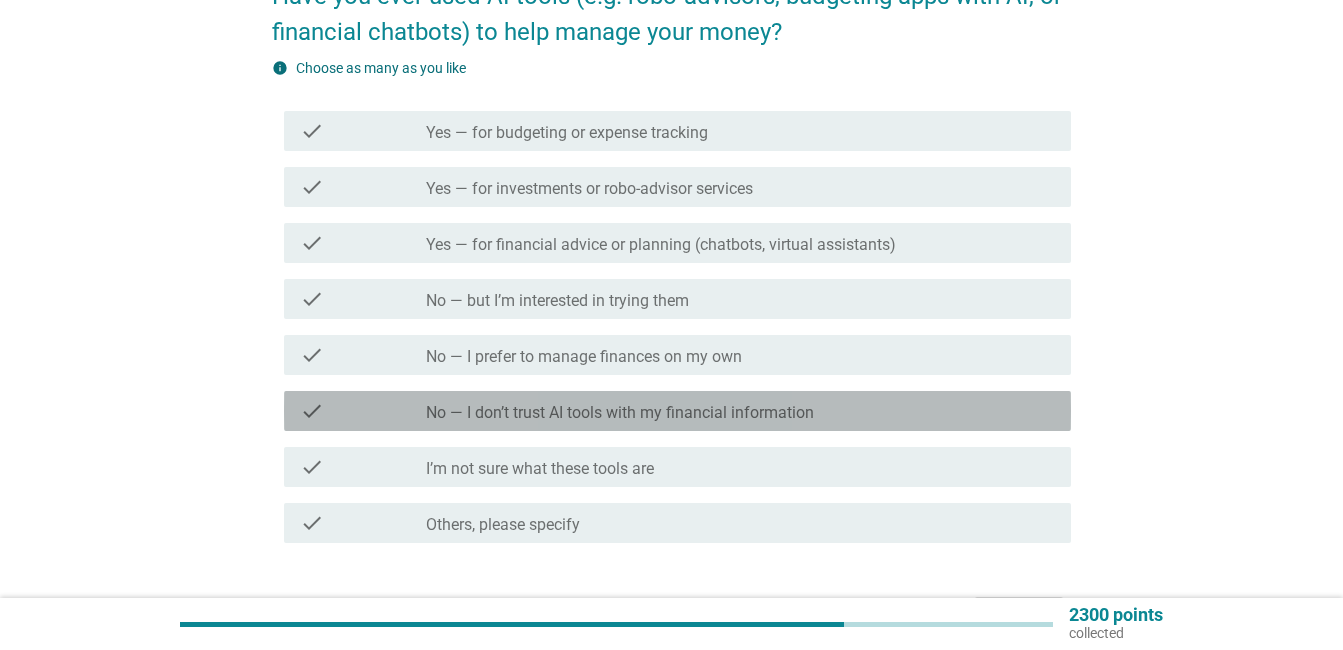 click on "No — I don’t trust AI tools with my financial information" at bounding box center (620, 413) 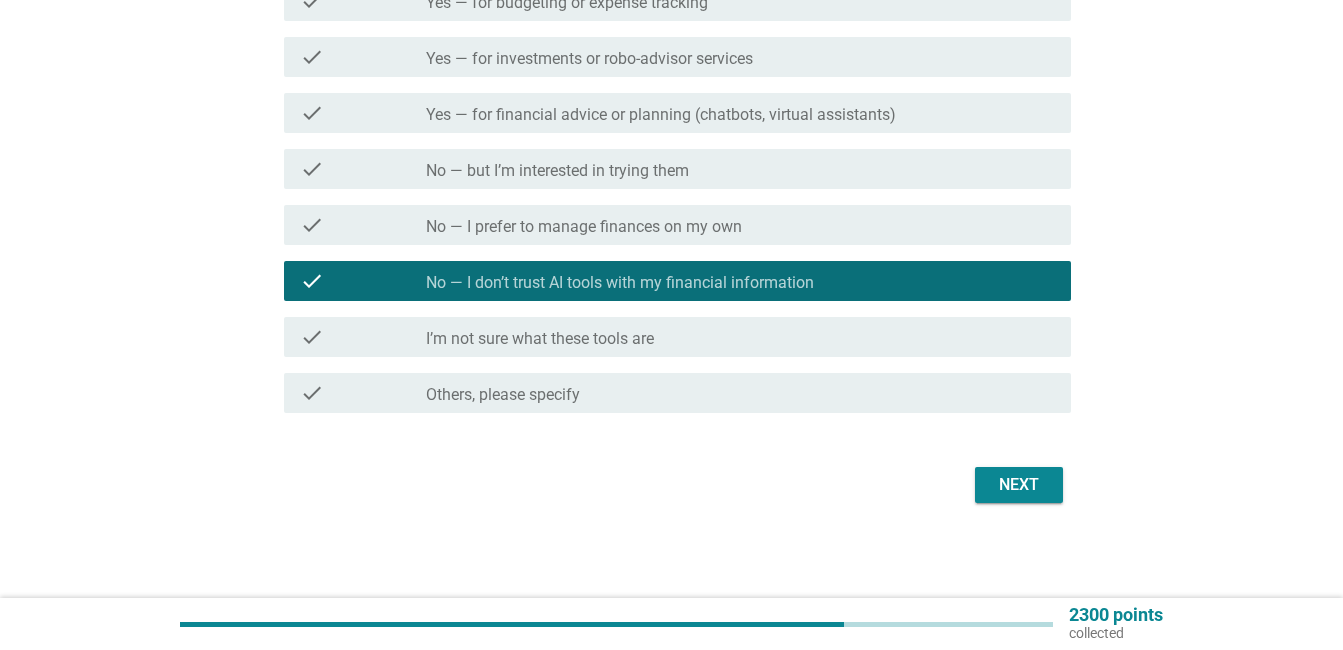 scroll, scrollTop: 331, scrollLeft: 0, axis: vertical 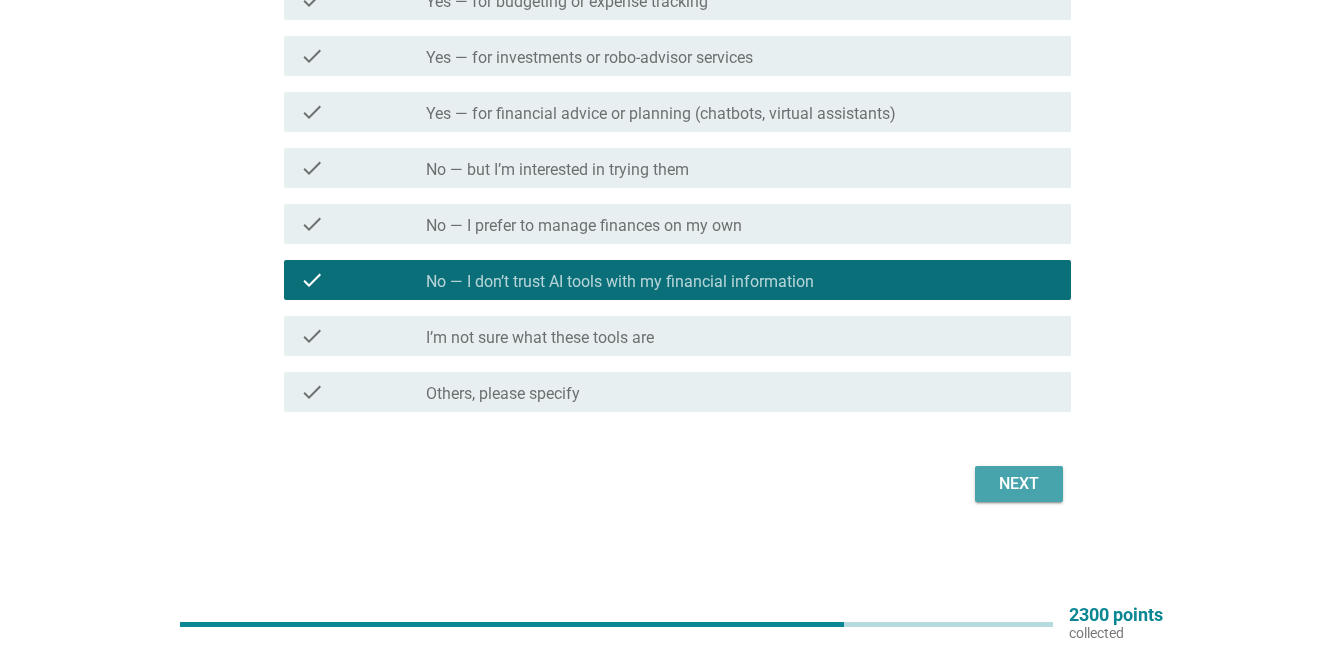 click on "Next" at bounding box center (1019, 484) 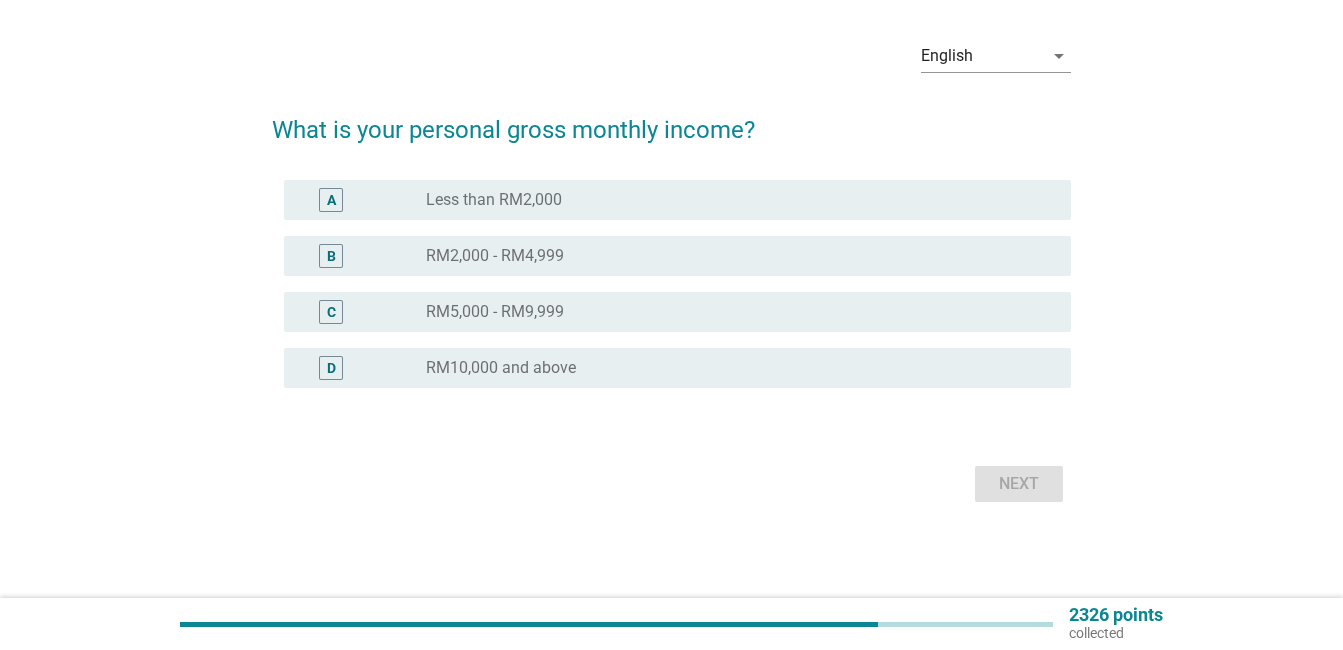 scroll, scrollTop: 0, scrollLeft: 0, axis: both 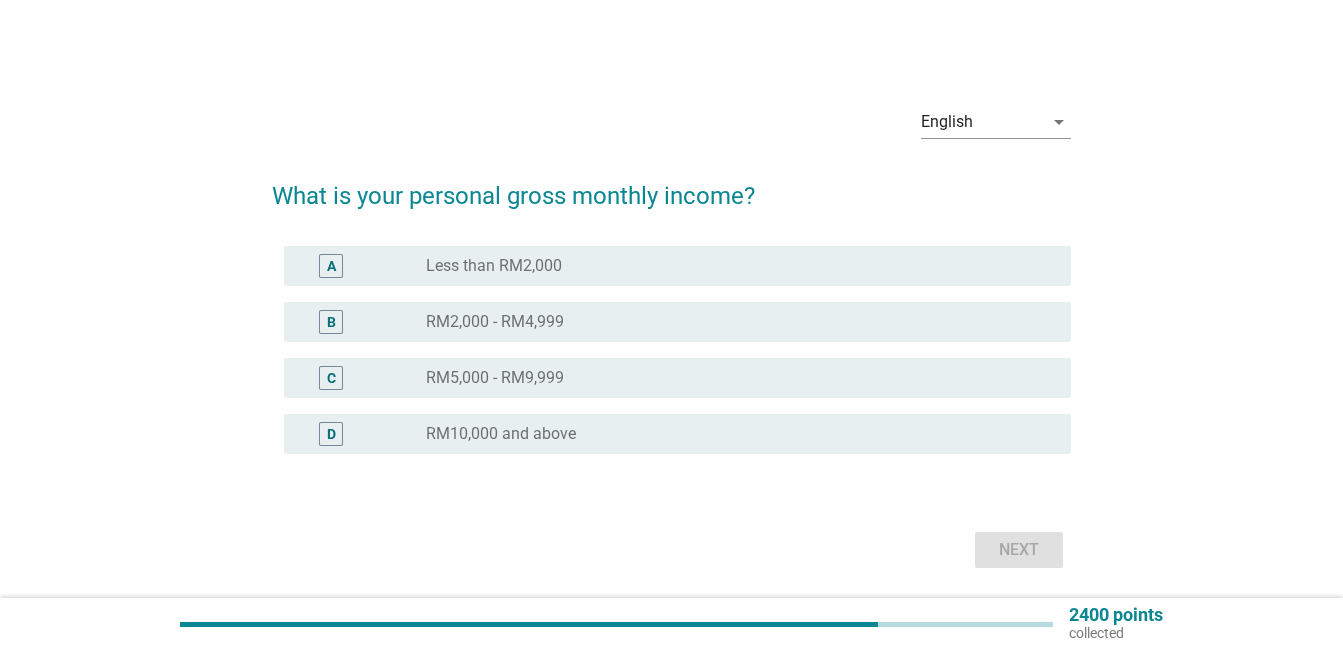 click on "radio_button_unchecked RM2,000 - RM4,999" at bounding box center (732, 322) 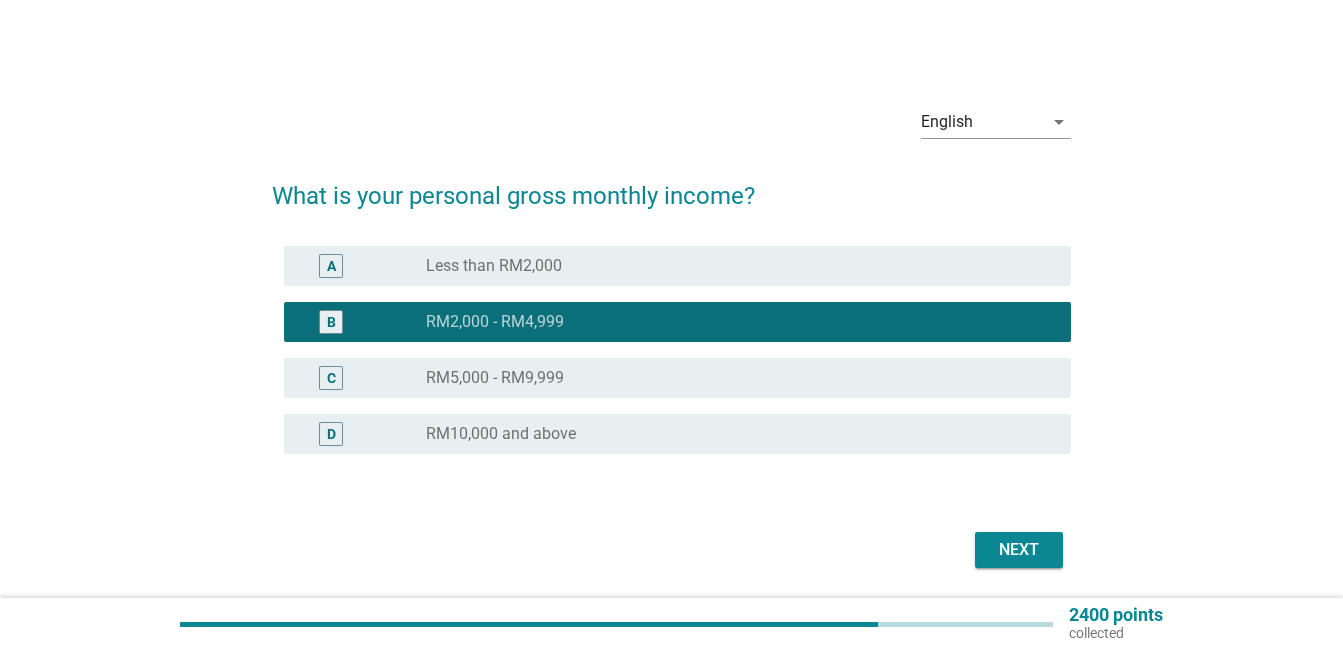 click on "Next" at bounding box center [1019, 550] 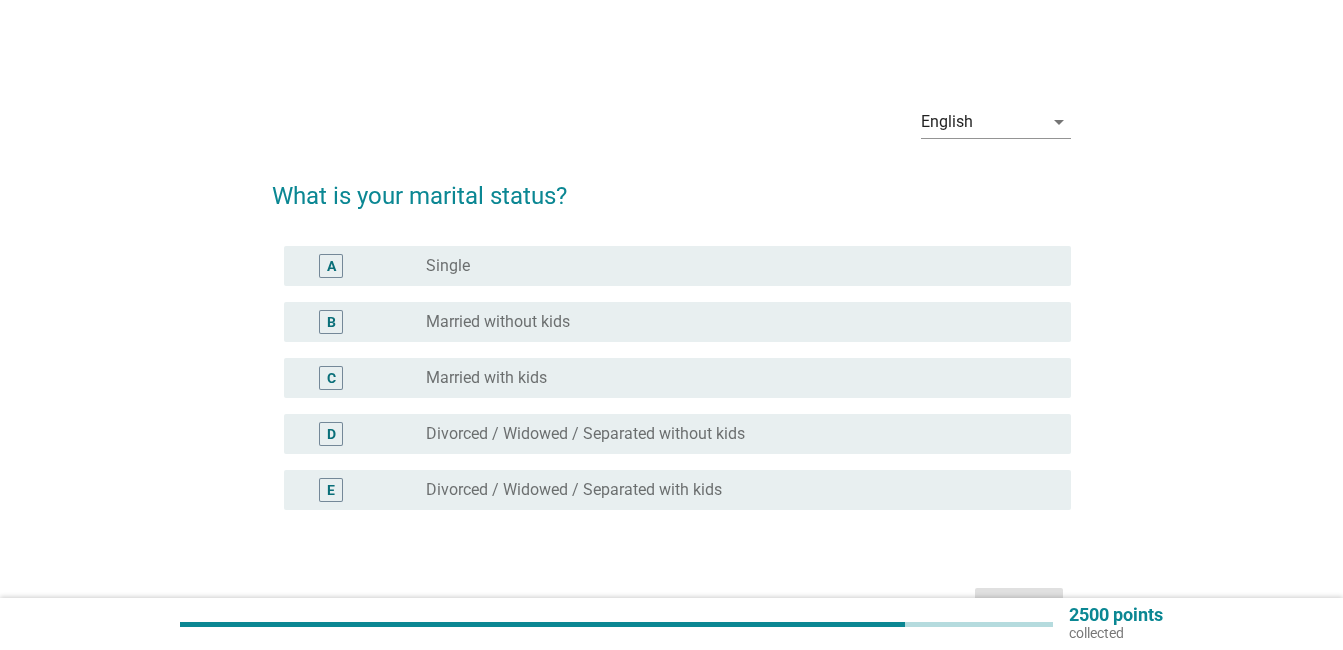 click on "radio_button_unchecked Married with kids" at bounding box center [732, 378] 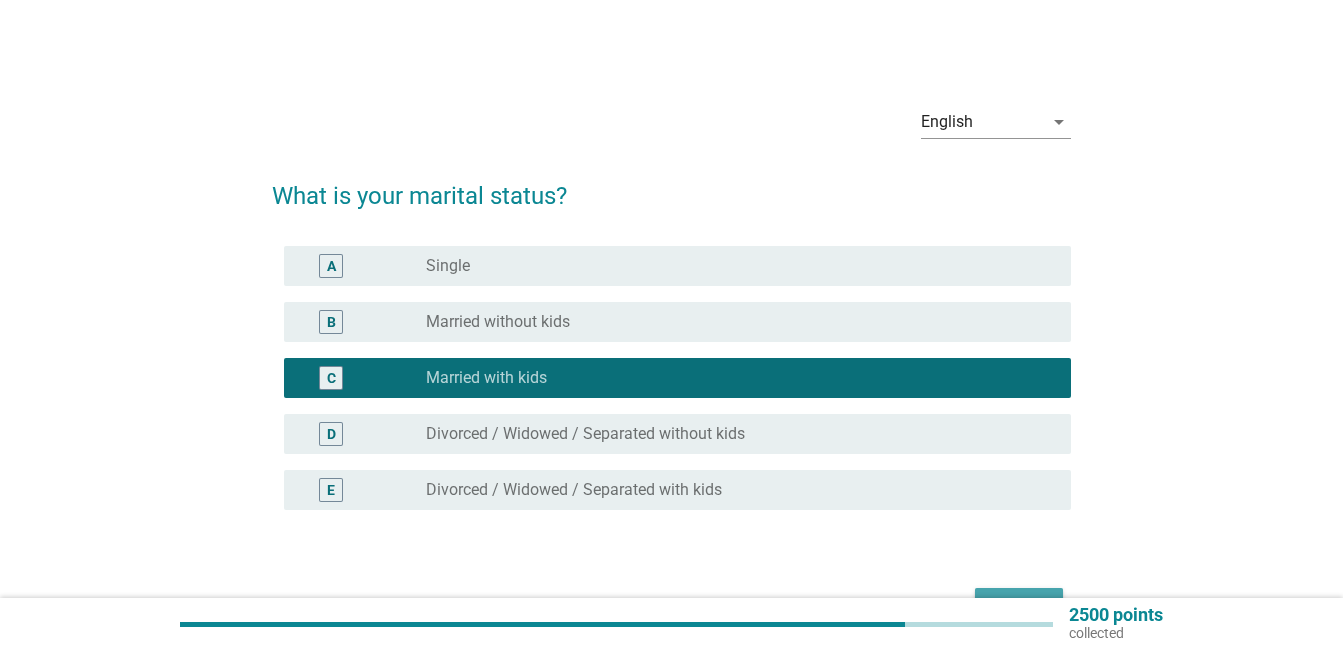 click on "Next" at bounding box center [1019, 606] 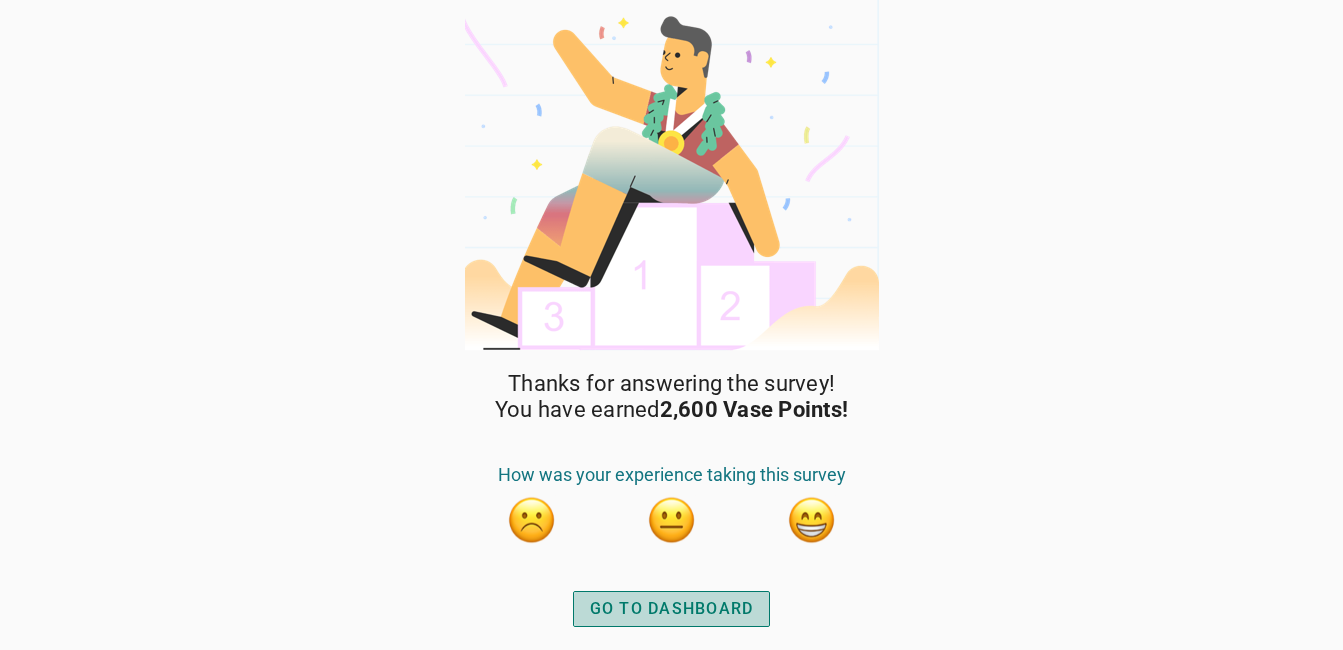 click on "GO TO DASHBOARD" at bounding box center [672, 609] 